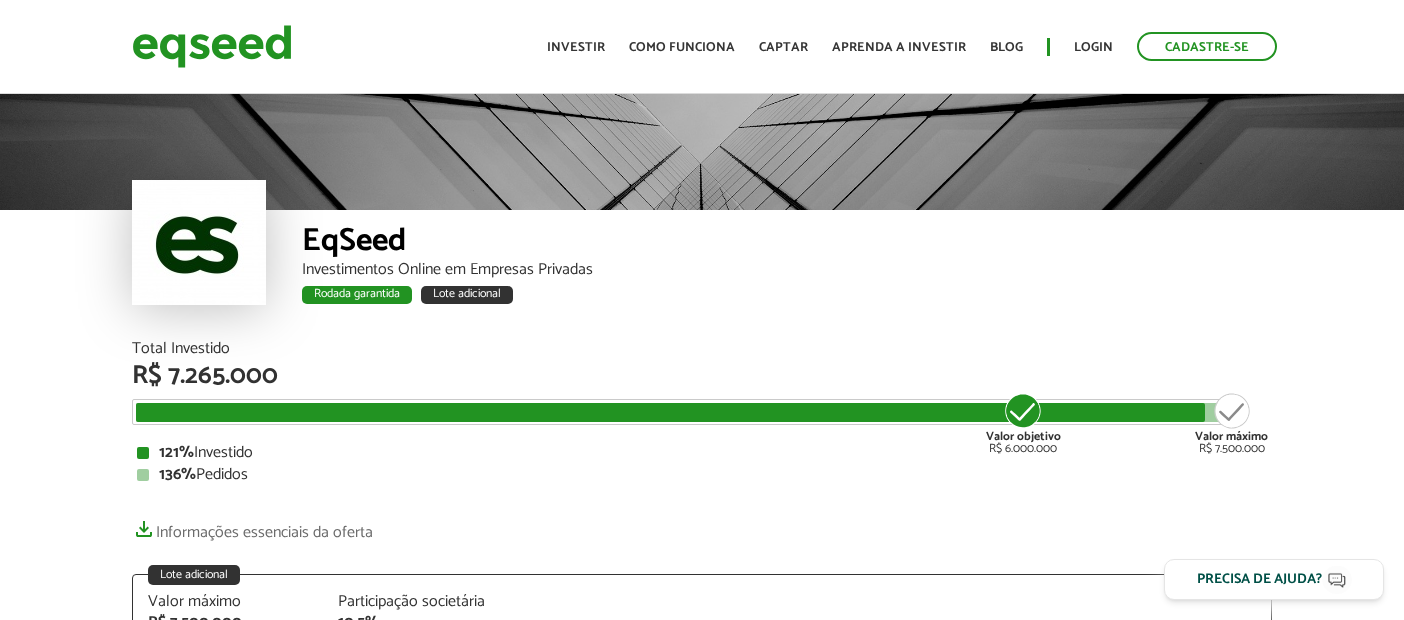 scroll, scrollTop: 0, scrollLeft: 0, axis: both 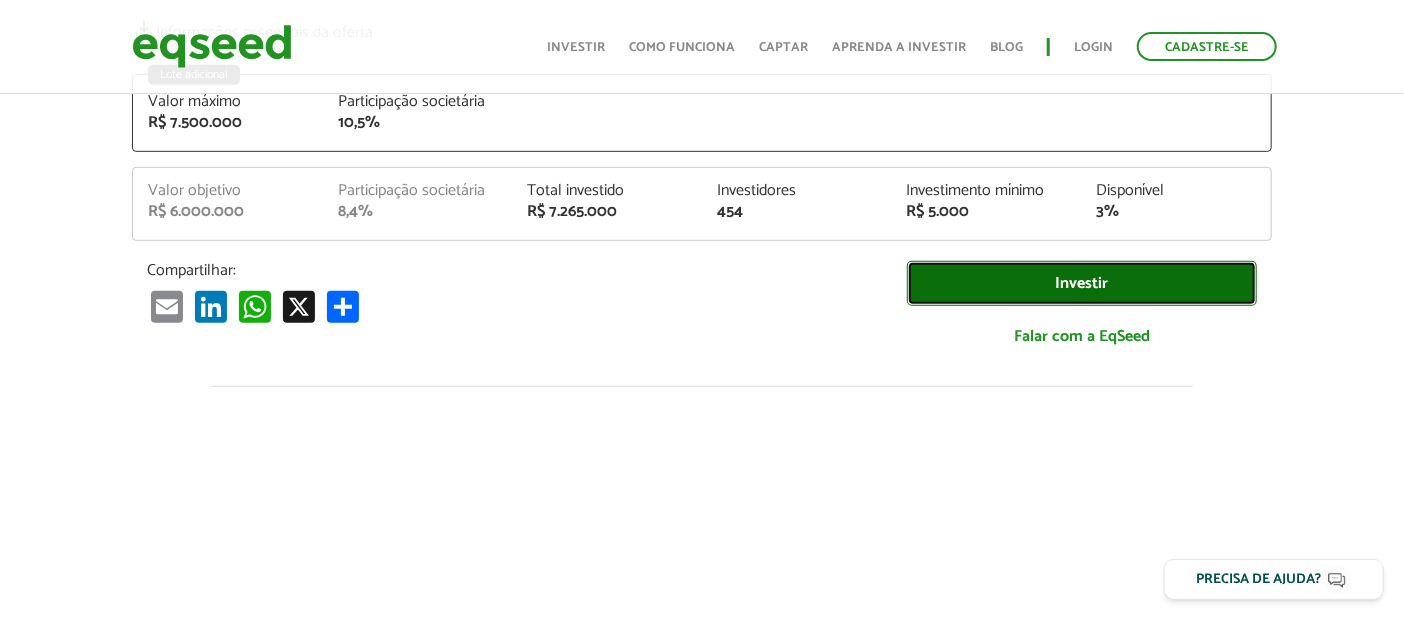 click on "Investir" at bounding box center (1082, 283) 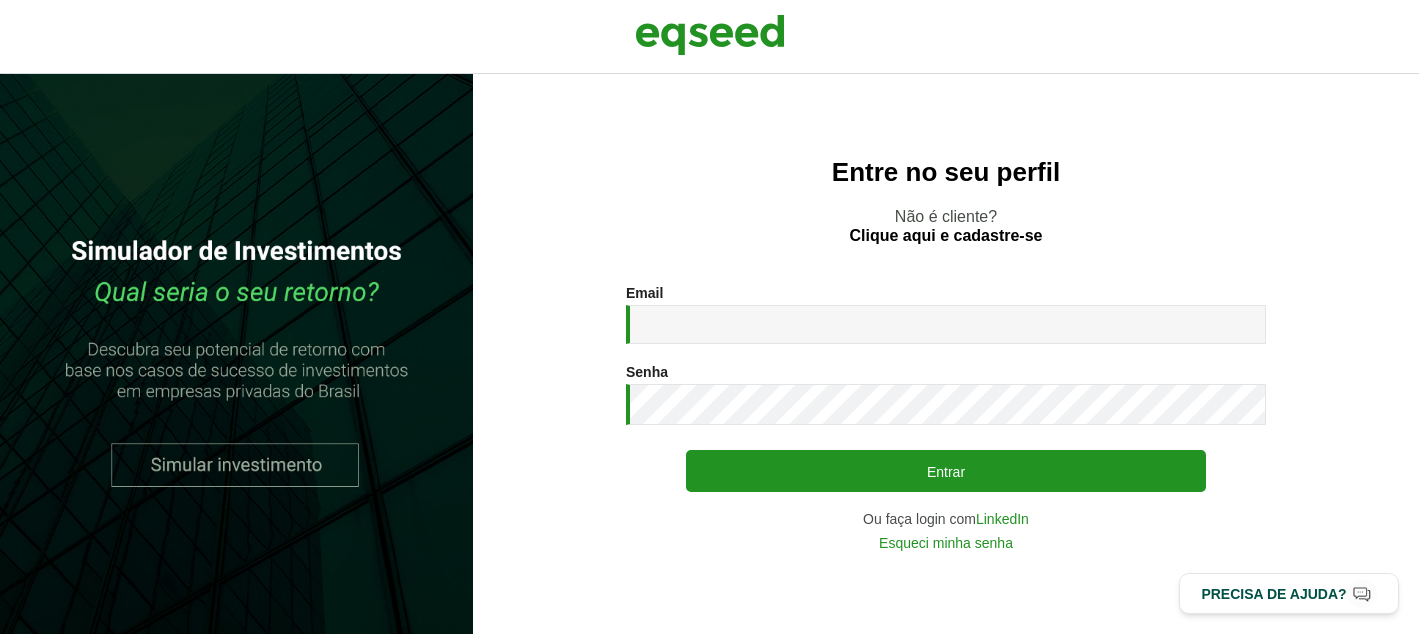 scroll, scrollTop: 0, scrollLeft: 0, axis: both 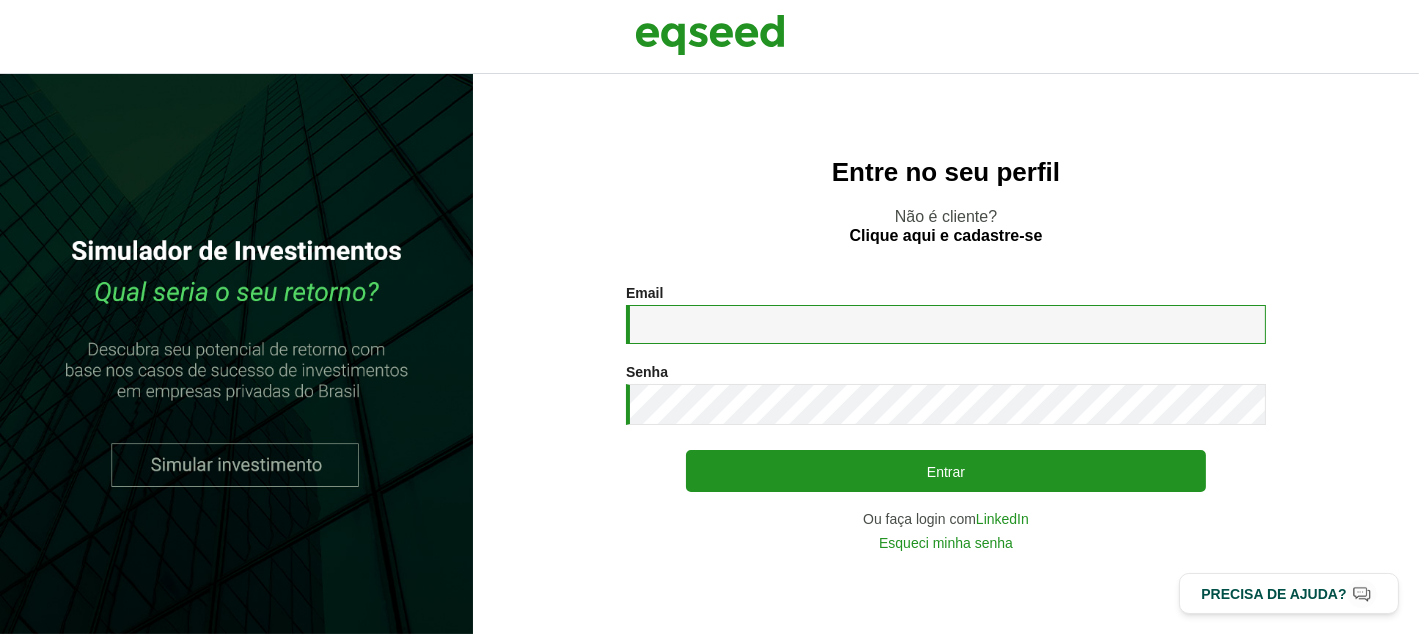 click on "Email  *" at bounding box center [946, 324] 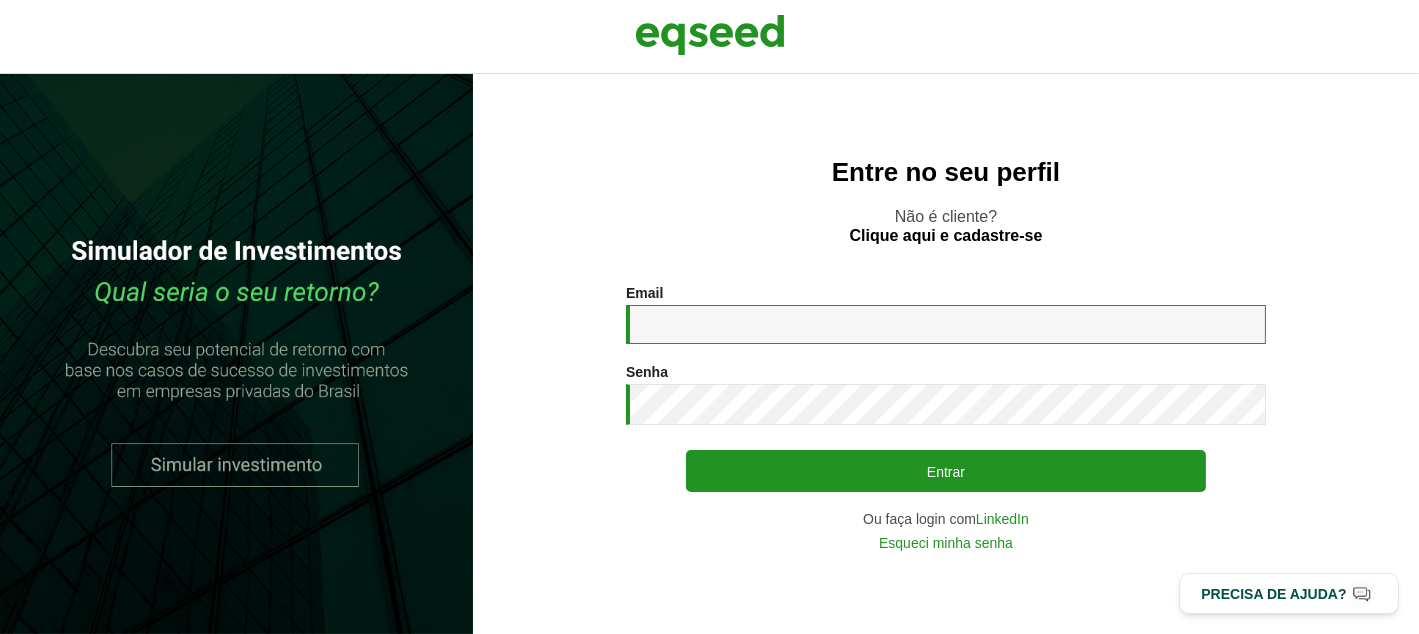 type on "**********" 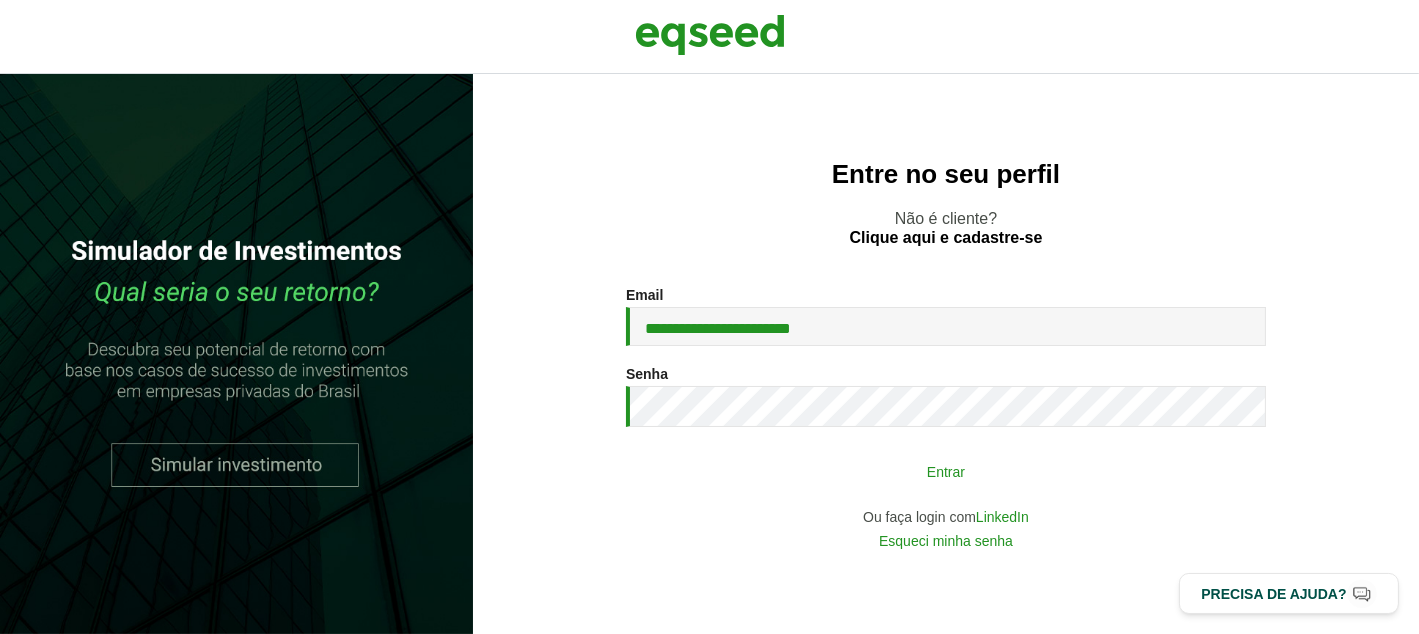 click on "Entrar" at bounding box center (946, 471) 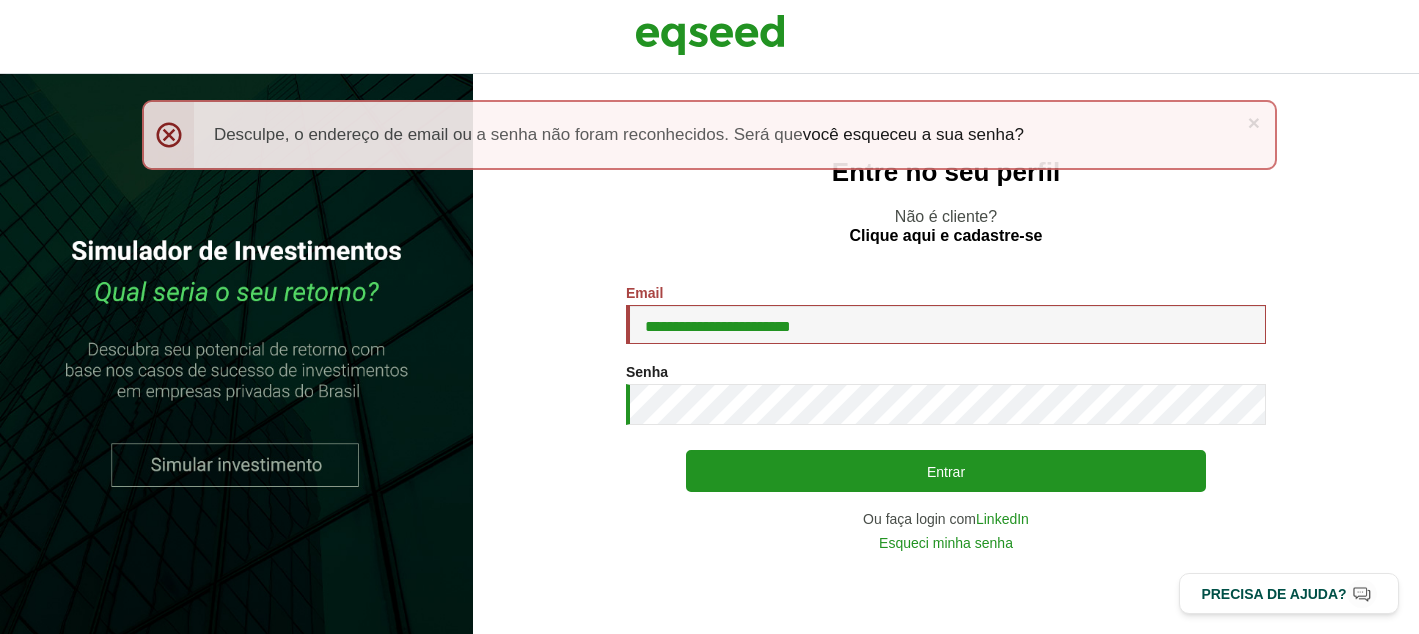 scroll, scrollTop: 0, scrollLeft: 0, axis: both 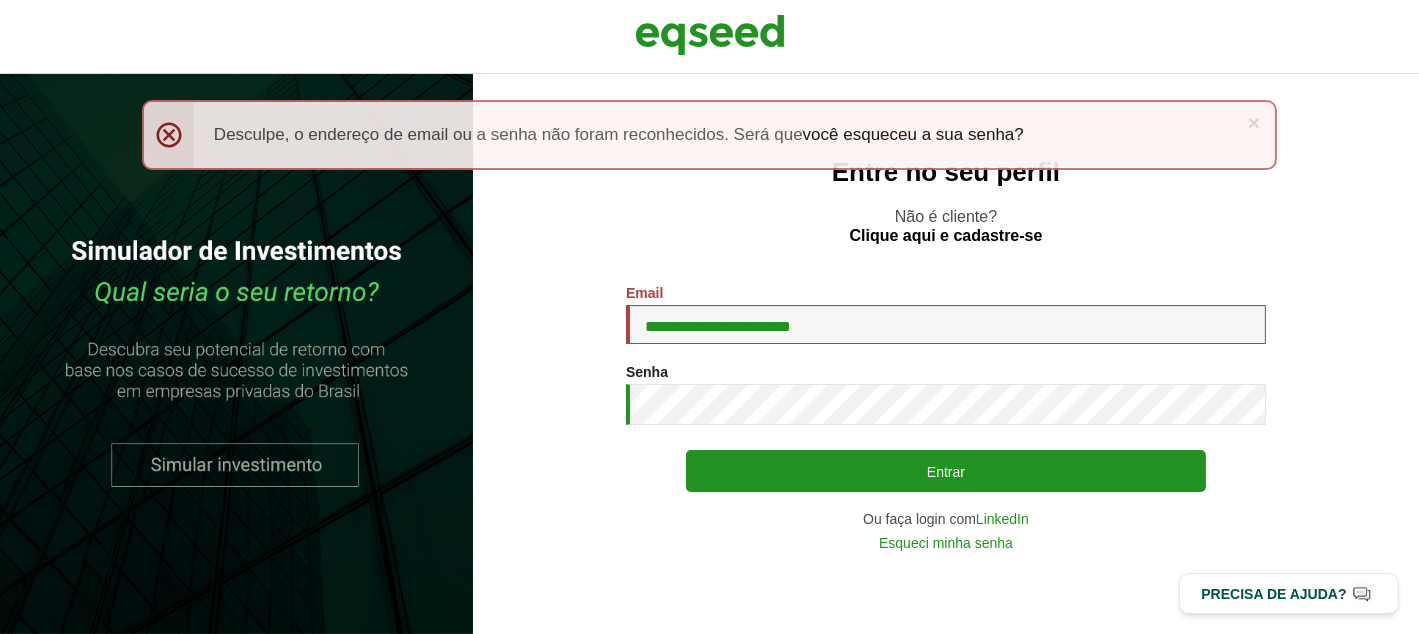 click on "Não é cliente? Clique aqui e cadastre-se" at bounding box center (946, 226) 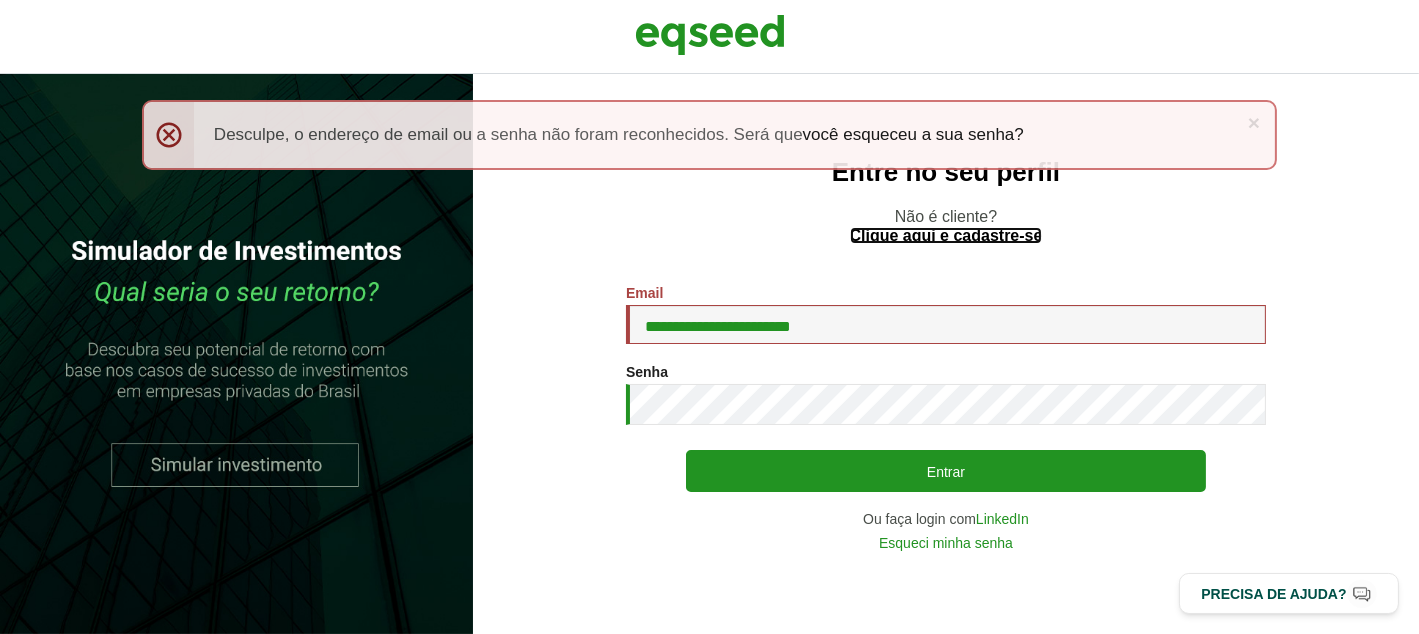 click on "Clique aqui e cadastre-se" at bounding box center [946, 236] 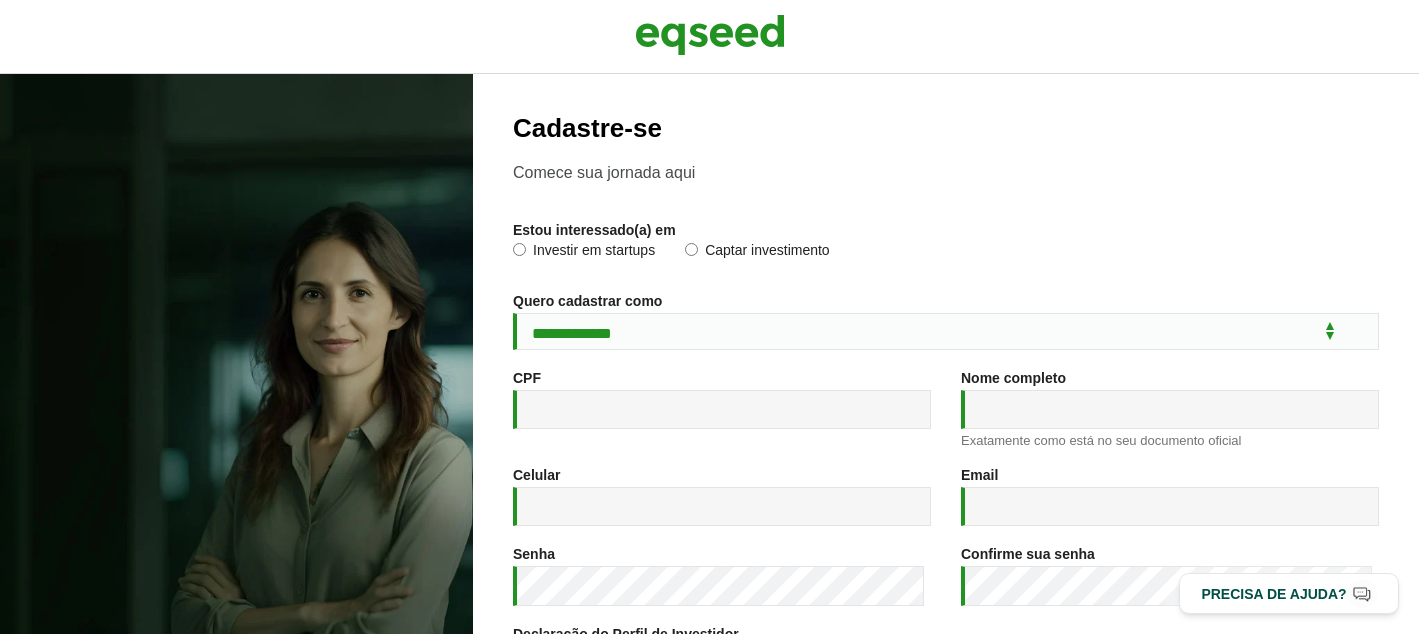 scroll, scrollTop: 0, scrollLeft: 0, axis: both 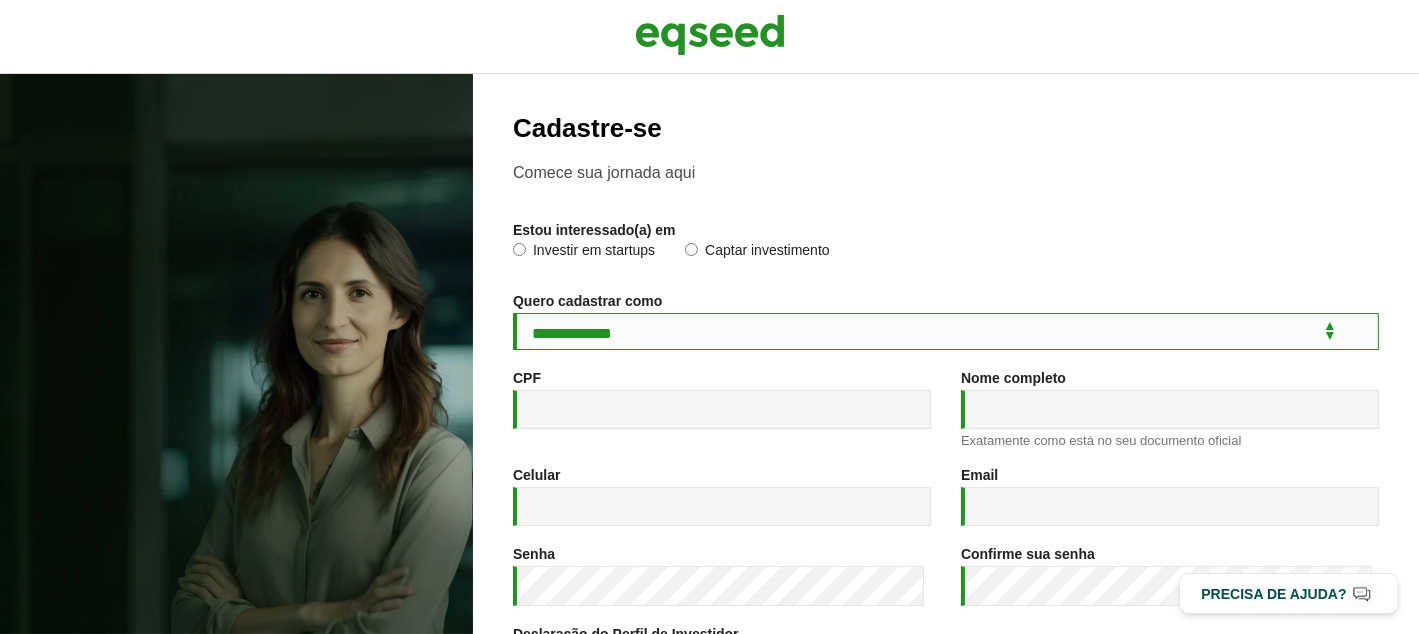 click on "**********" at bounding box center (946, 331) 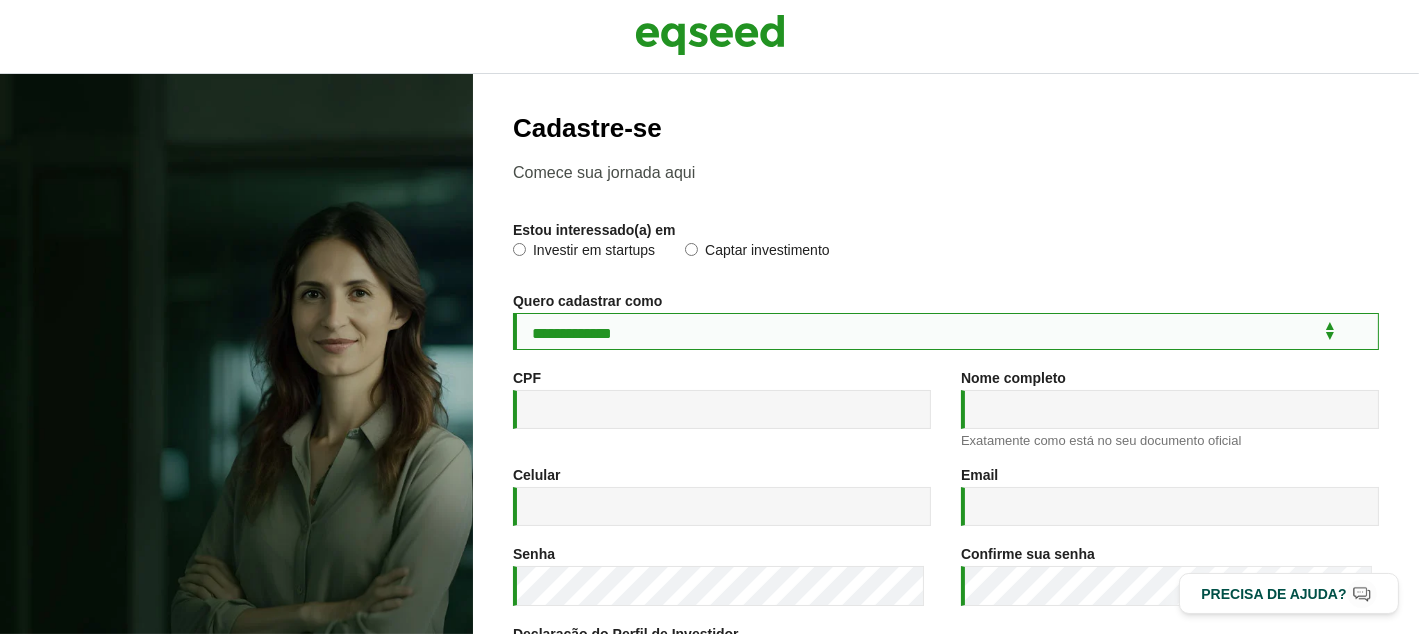 select on "***" 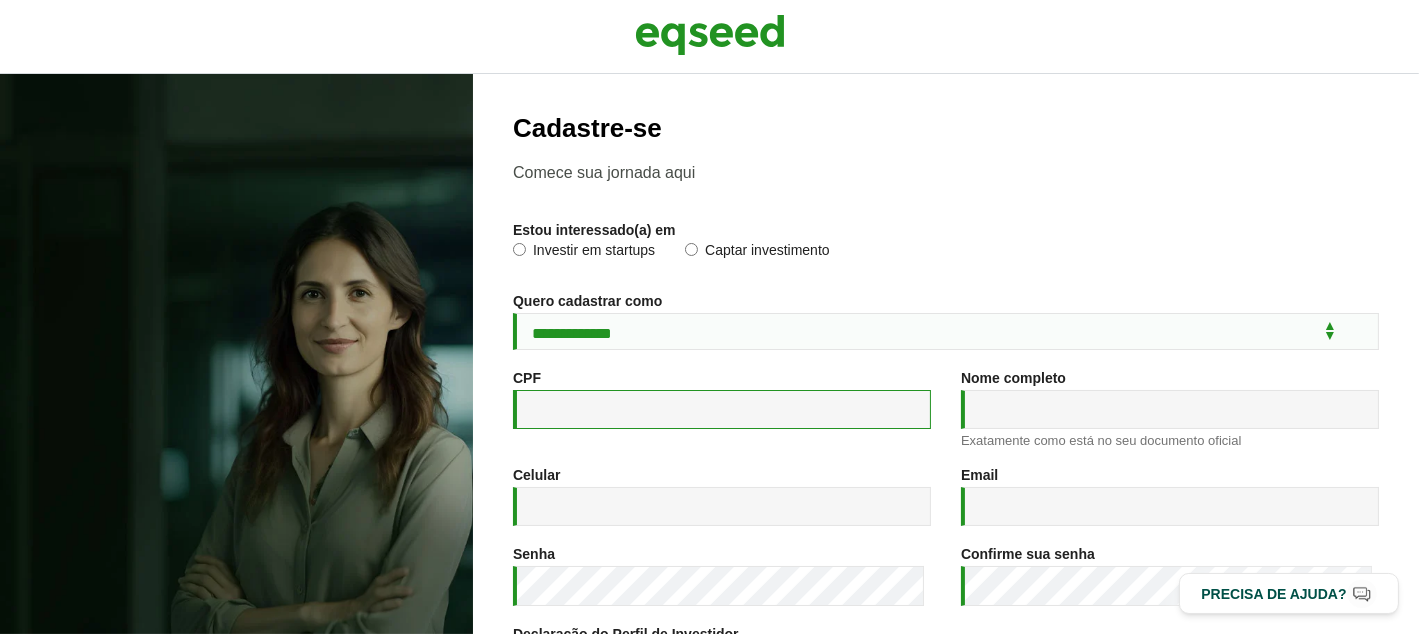 click on "CPF  *" at bounding box center [722, 409] 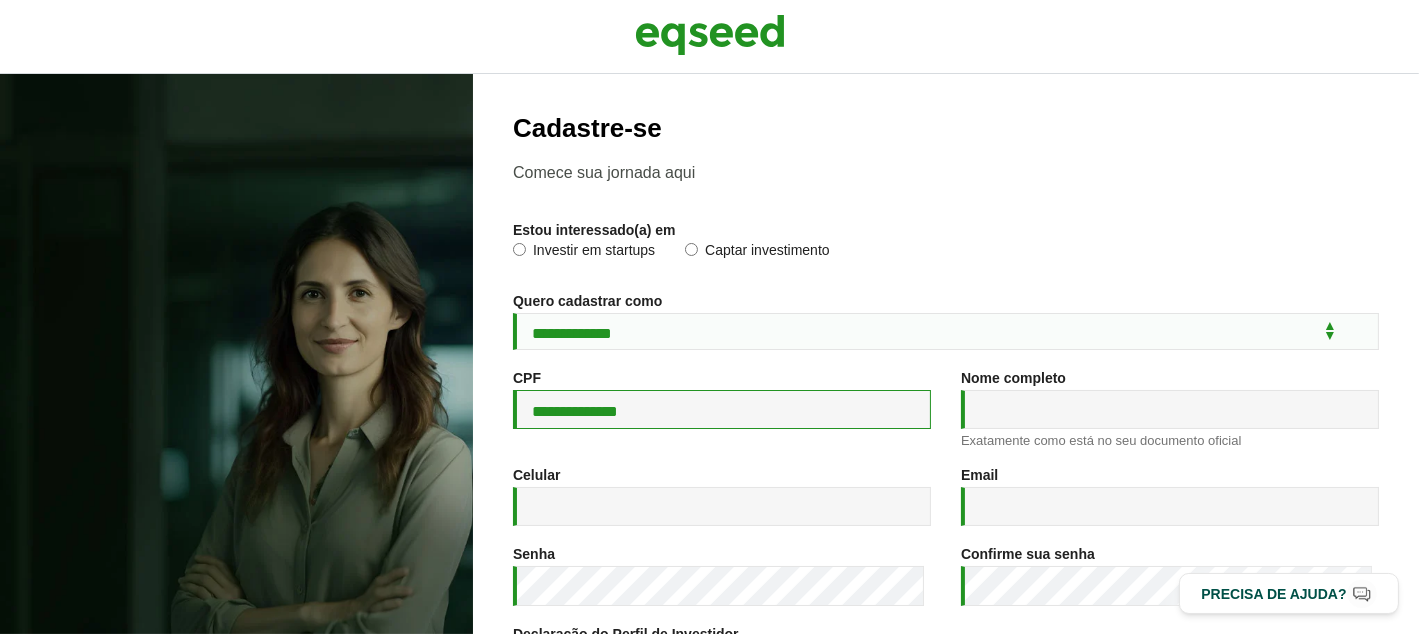 type on "**********" 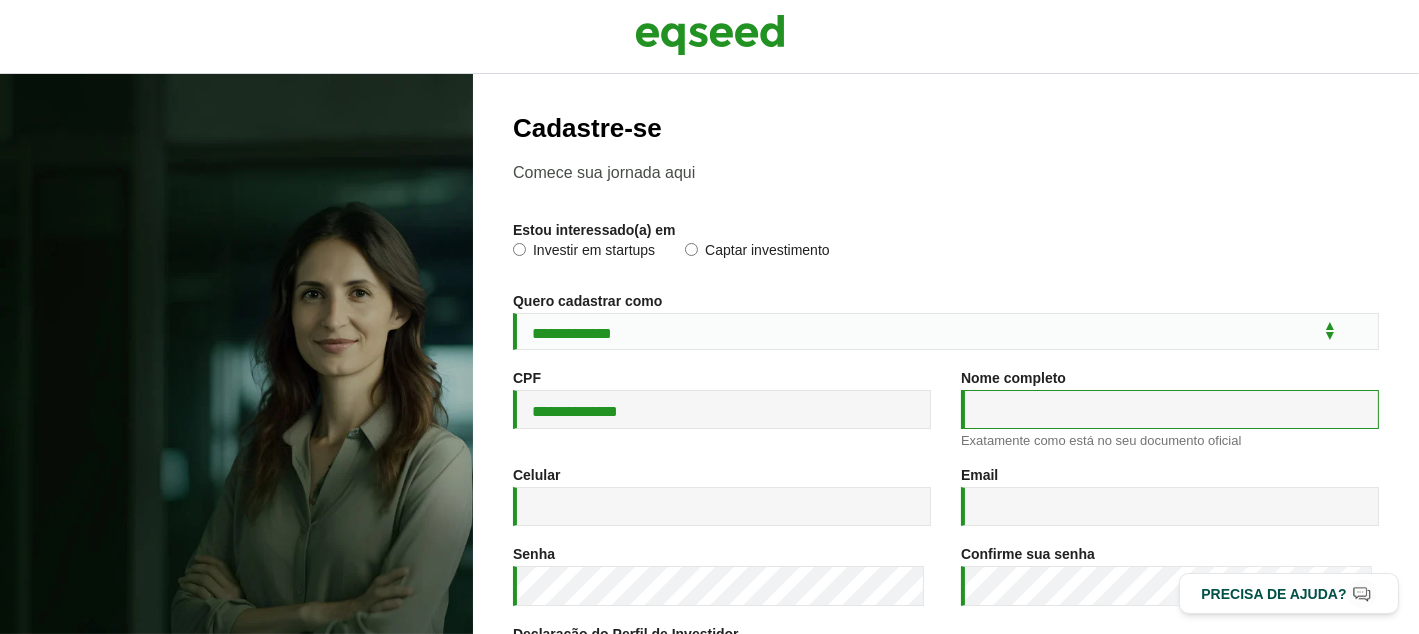 click on "Nome completo  *" at bounding box center (1170, 409) 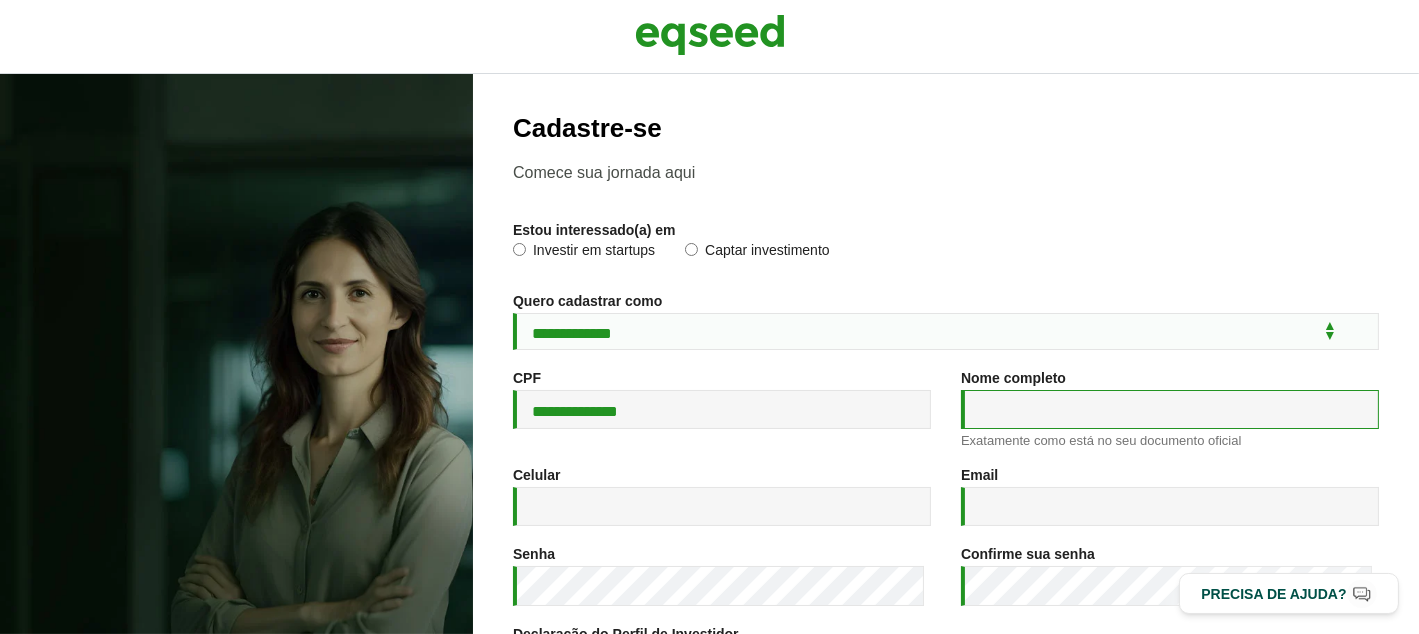 type on "**********" 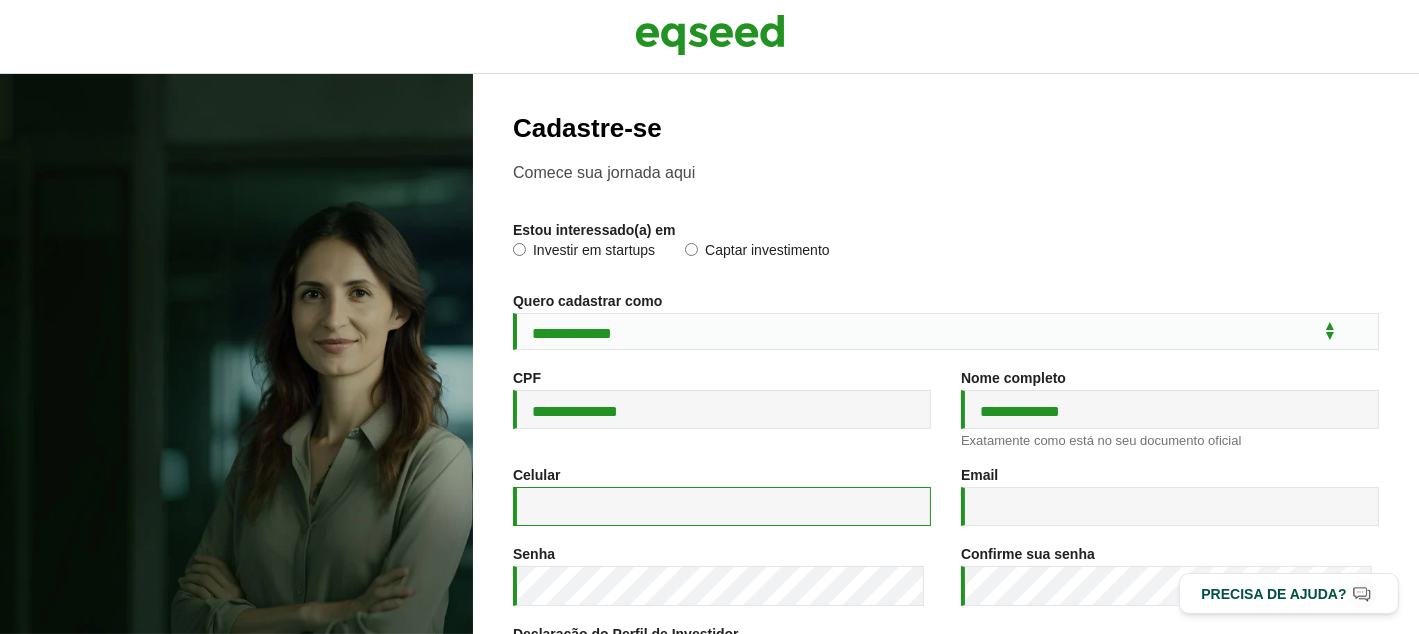 type on "**********" 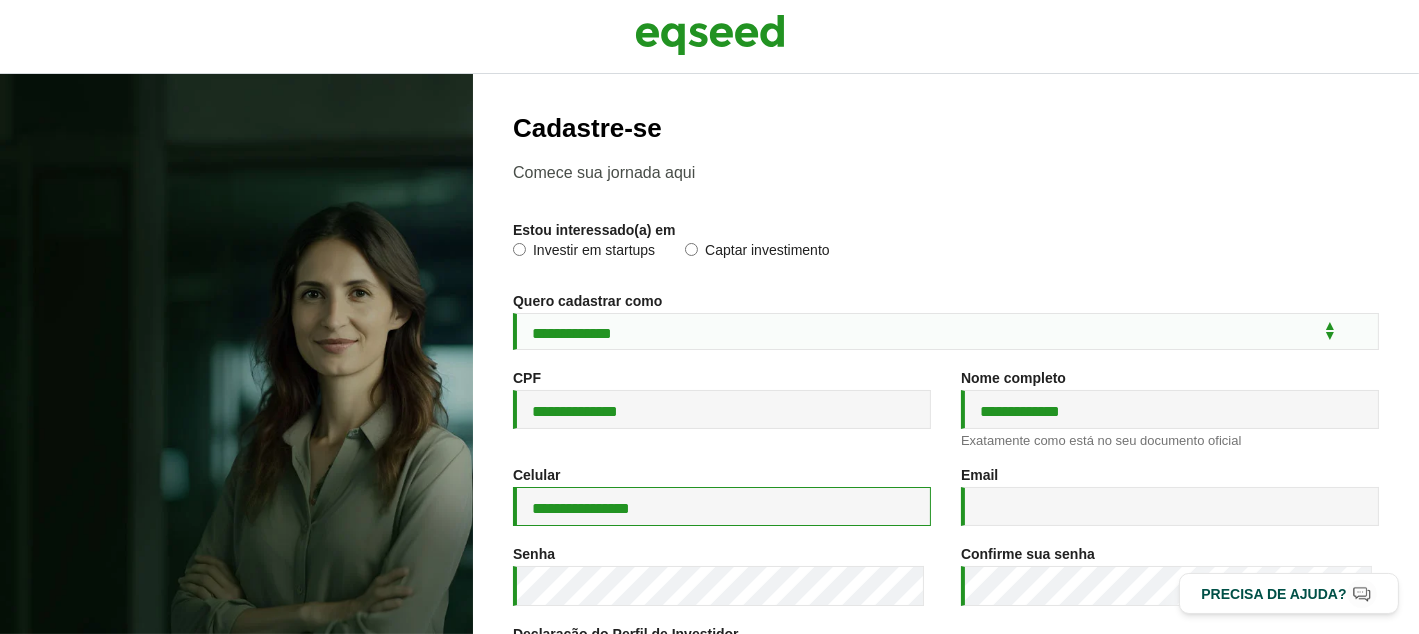 type on "**********" 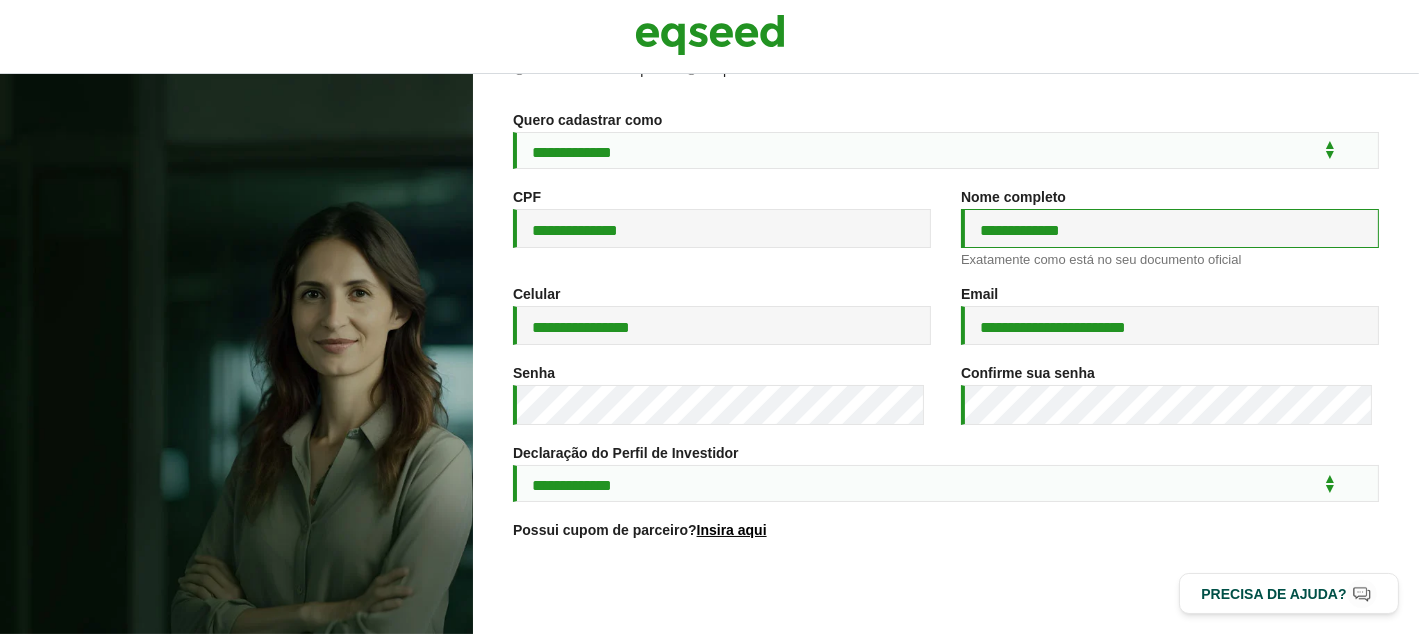 scroll, scrollTop: 200, scrollLeft: 0, axis: vertical 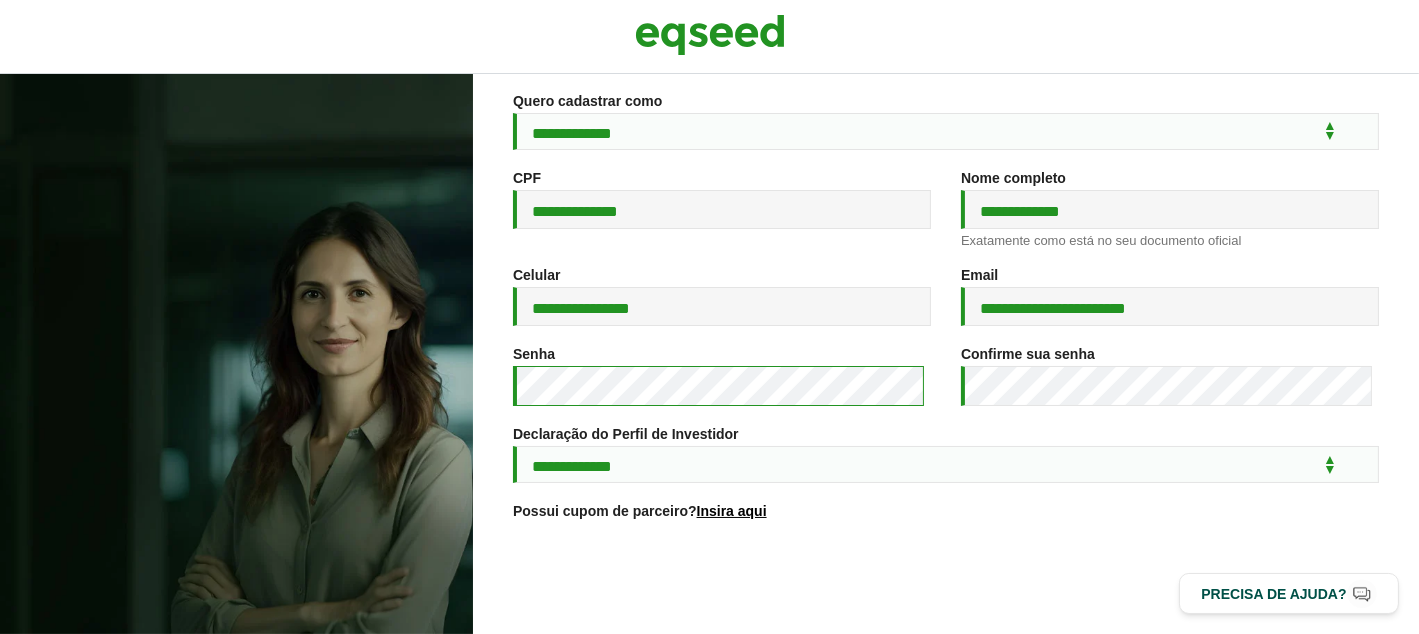 click on "**********" at bounding box center (709, 354) 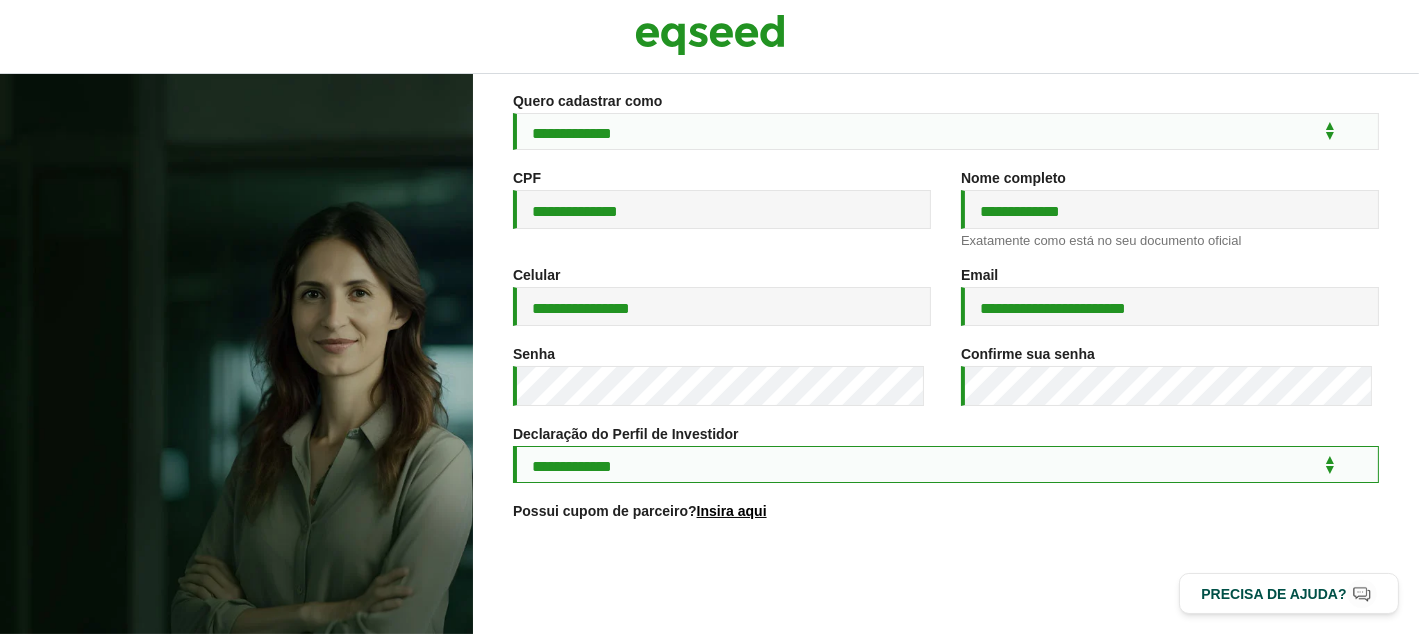click on "**********" at bounding box center (946, 464) 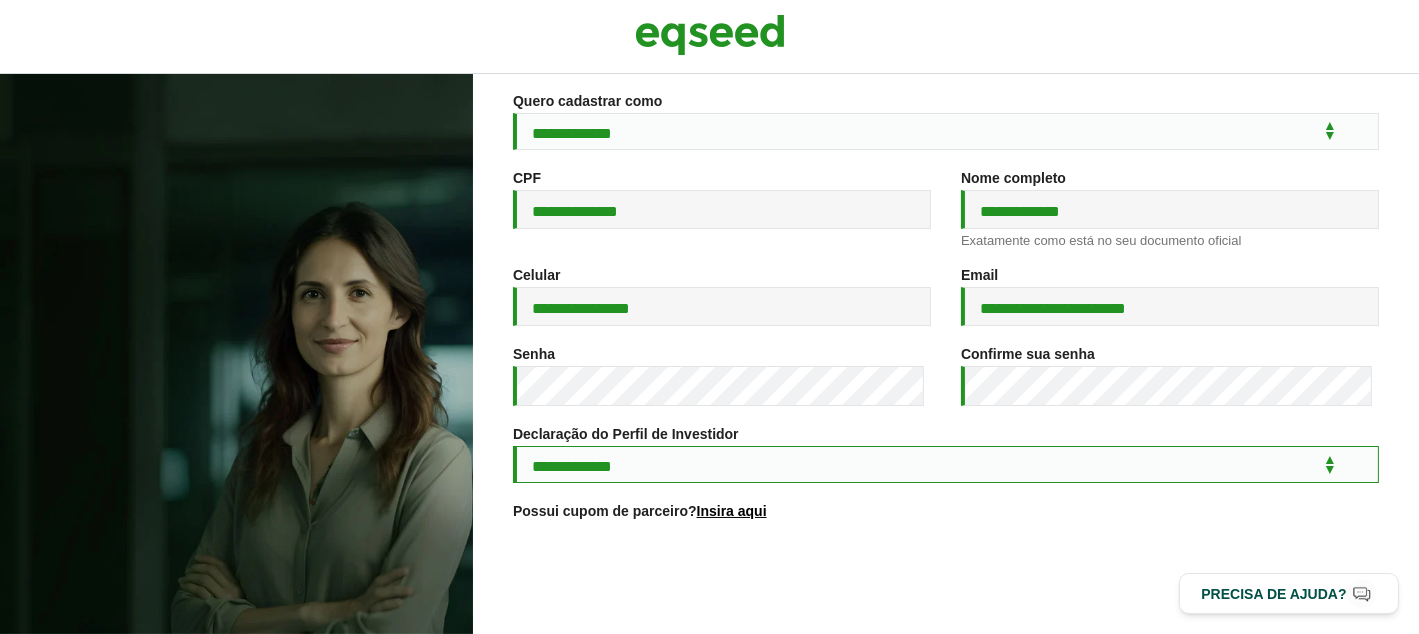 select on "***" 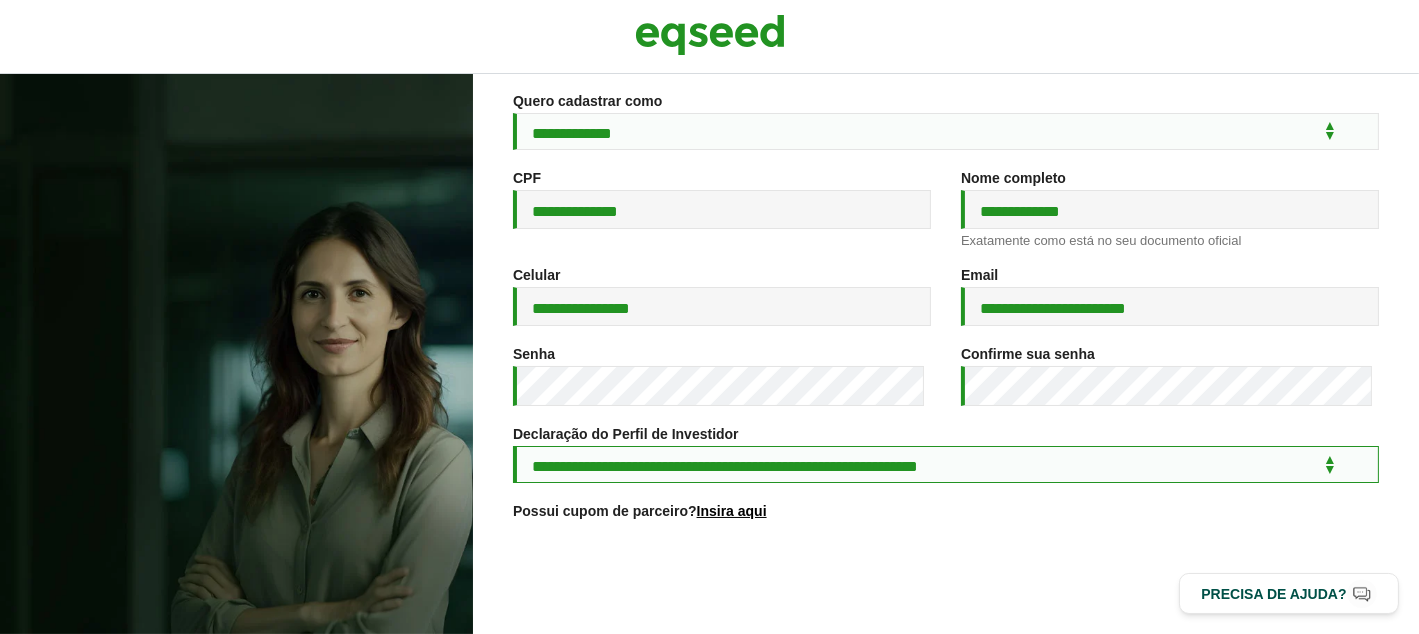 click on "**********" at bounding box center (946, 464) 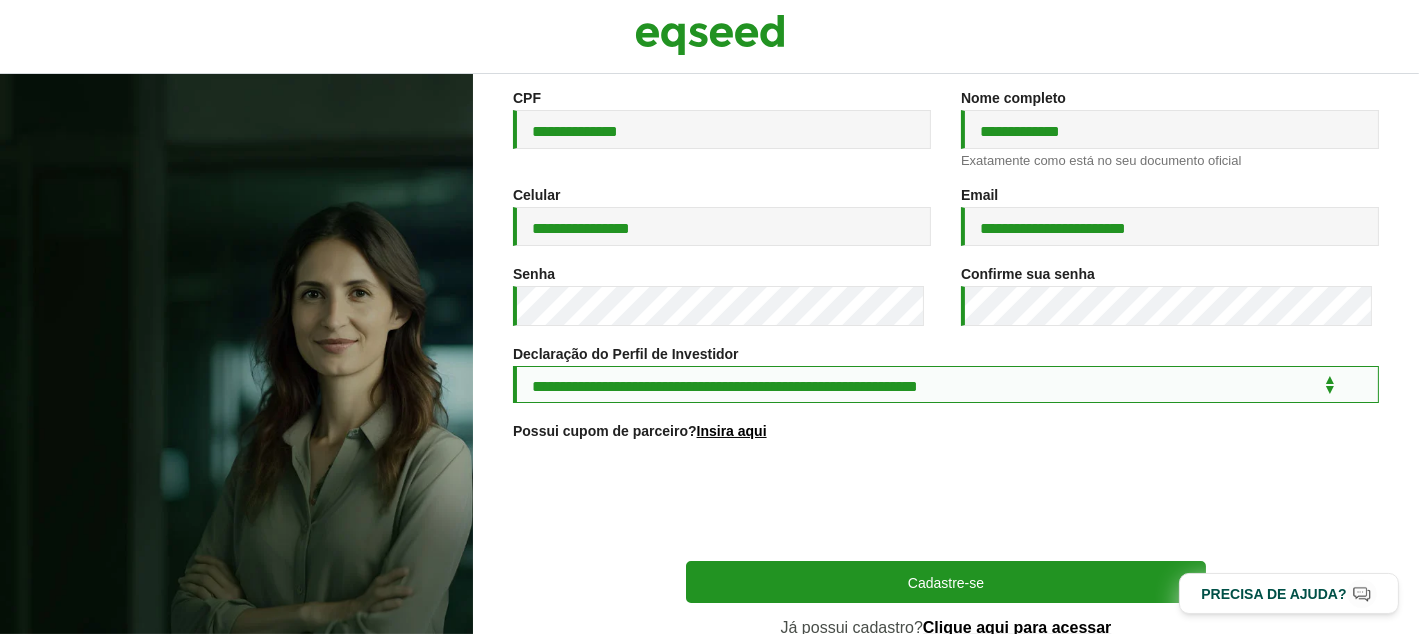 scroll, scrollTop: 394, scrollLeft: 0, axis: vertical 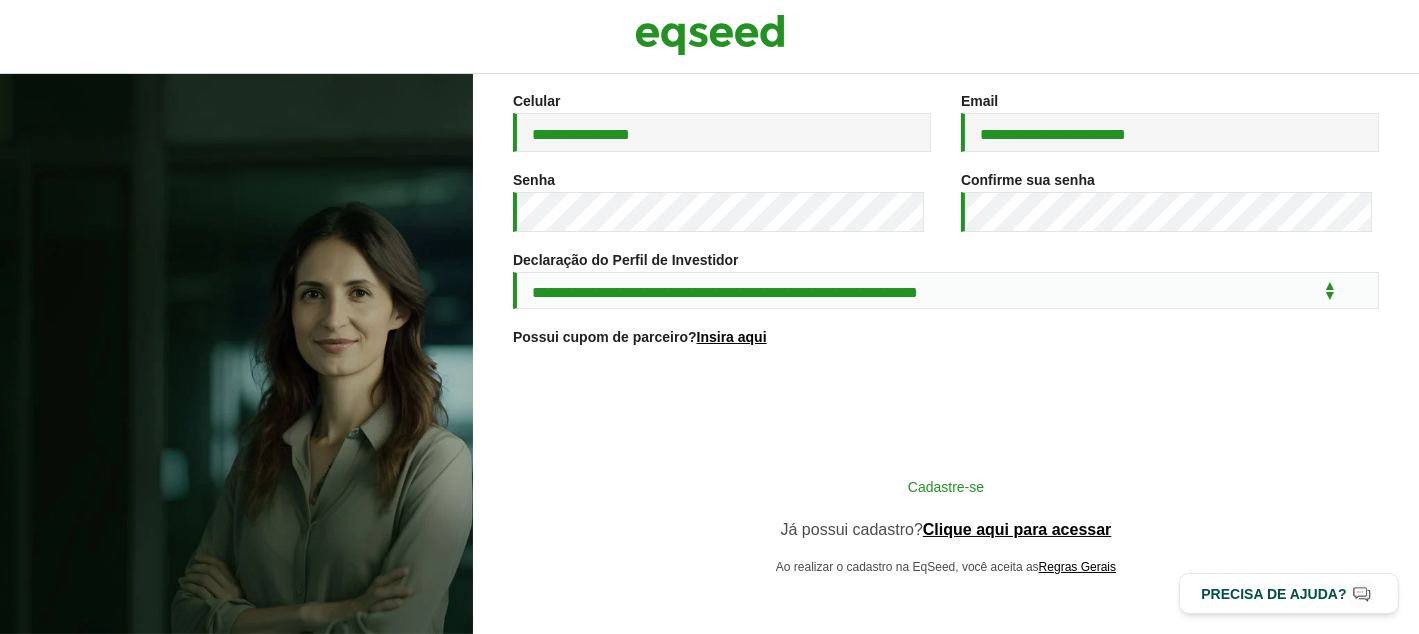 click on "Cadastre-se" at bounding box center (946, 486) 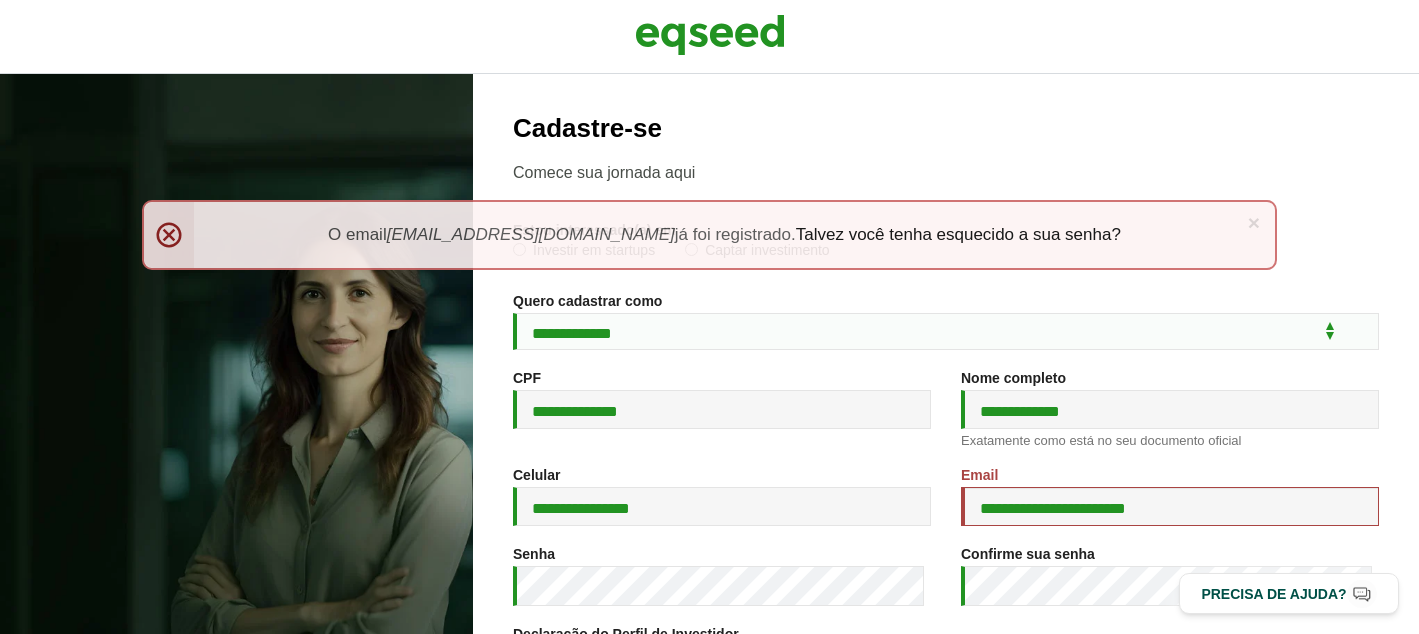 scroll, scrollTop: 0, scrollLeft: 0, axis: both 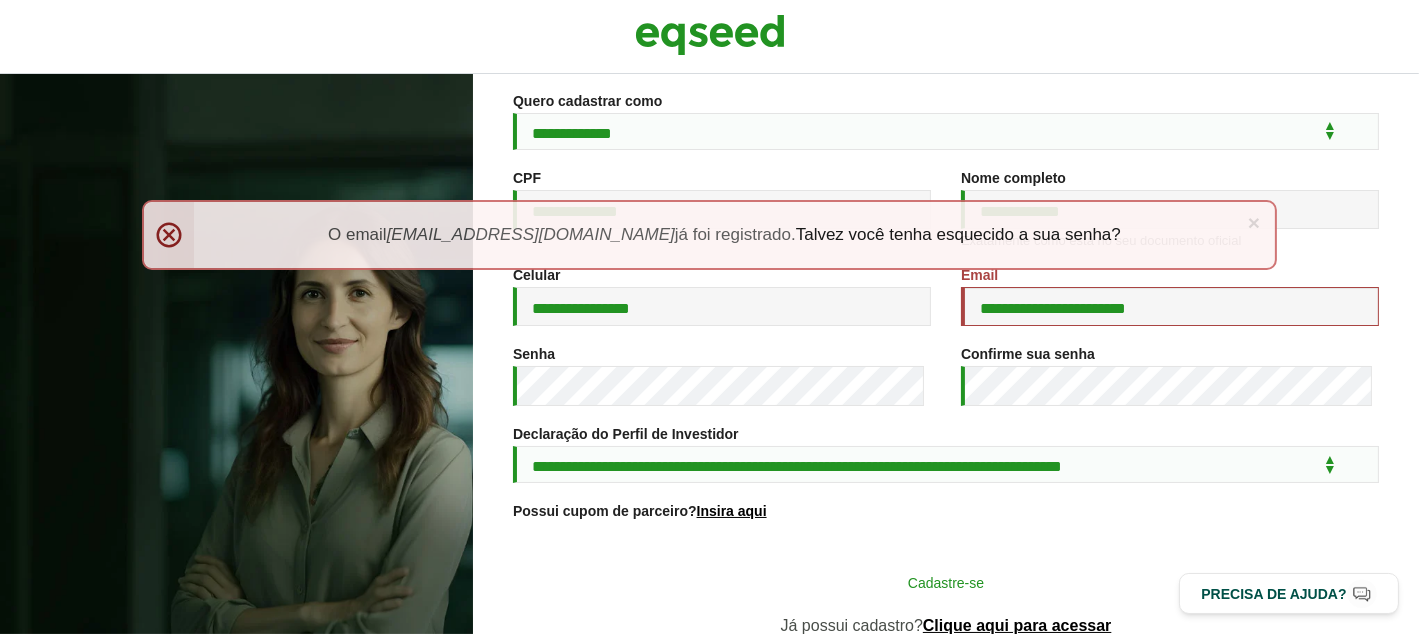 click on "Cadastre-se" at bounding box center (946, 582) 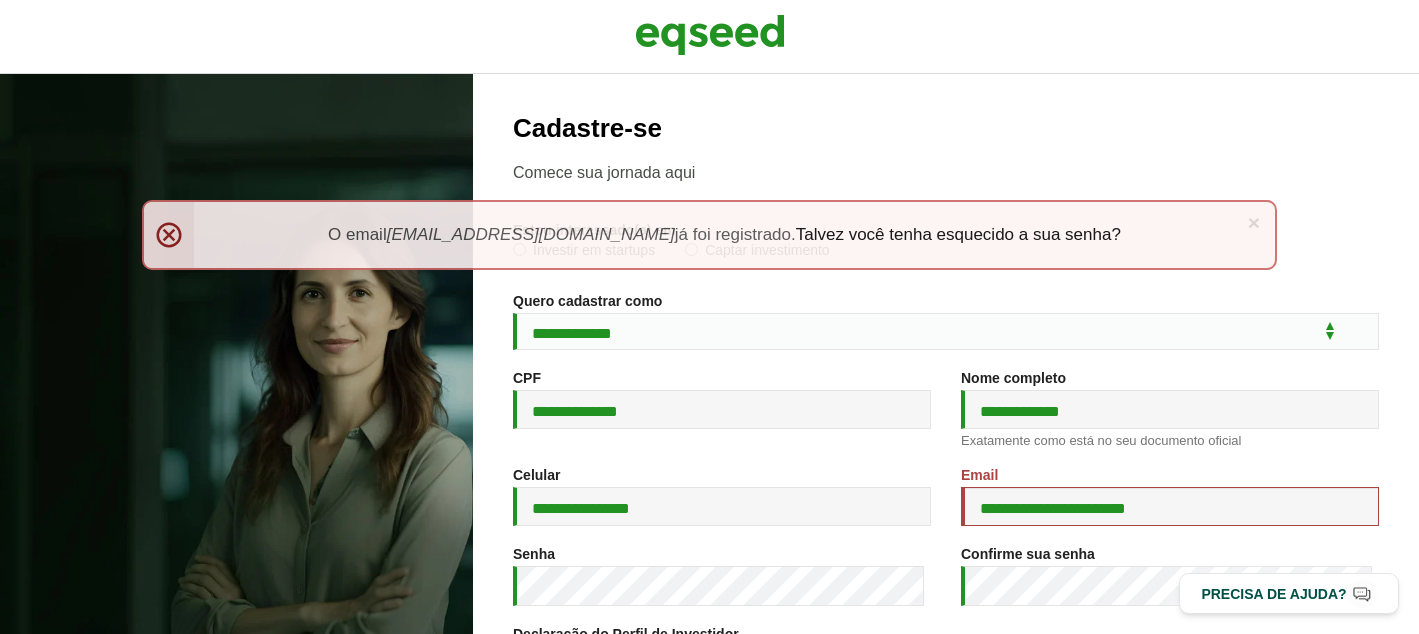 scroll, scrollTop: 0, scrollLeft: 0, axis: both 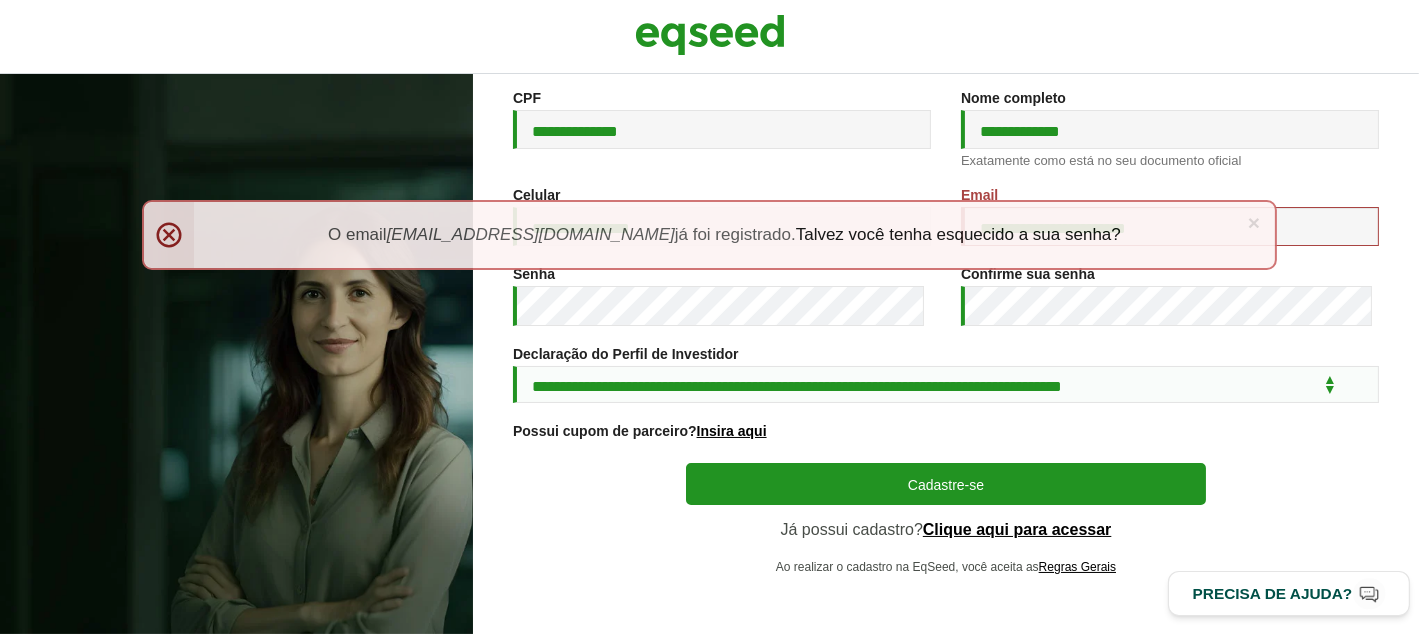 click on "Precisa de ajuda?" at bounding box center [1273, 593] 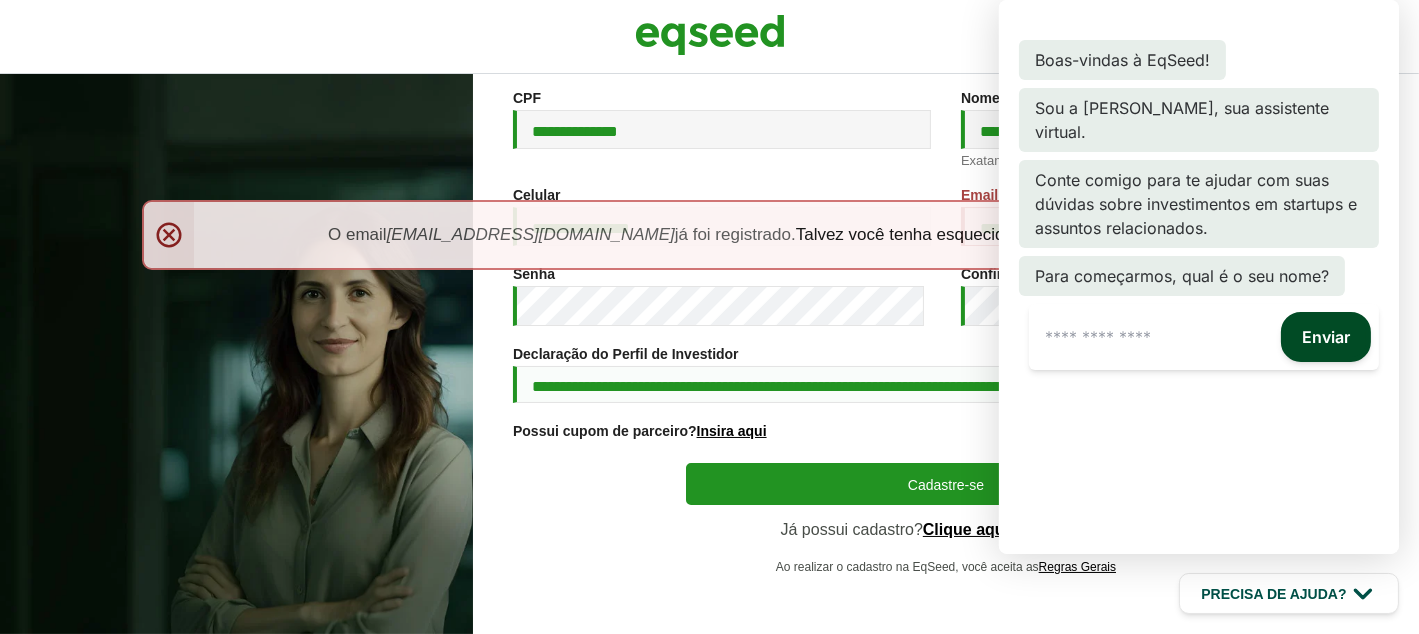 click 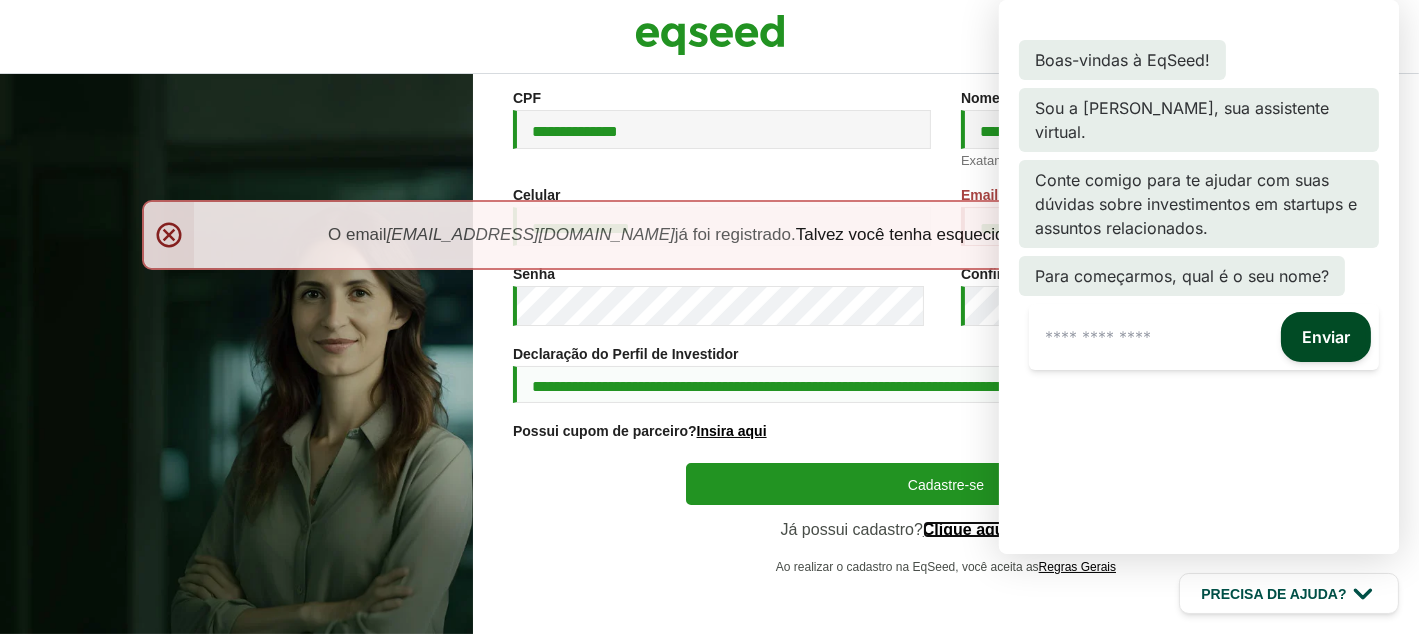 click on "Clique aqui para acessar" at bounding box center [1017, 530] 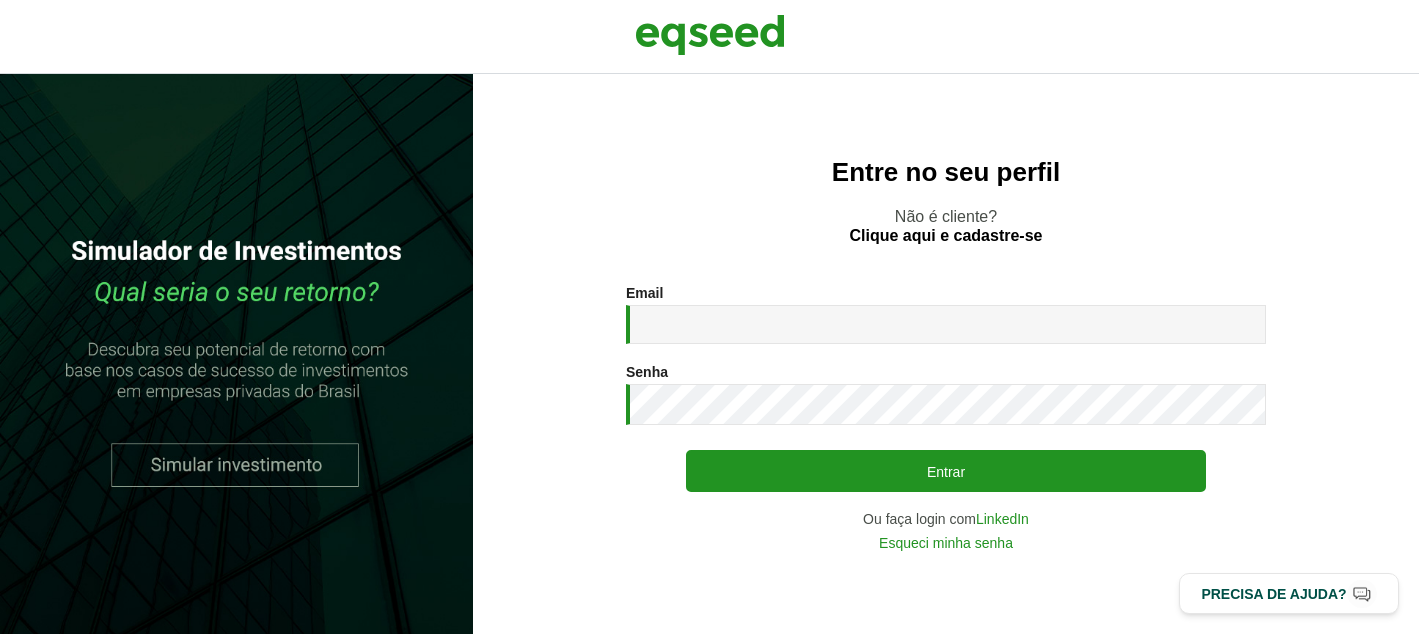 scroll, scrollTop: 0, scrollLeft: 0, axis: both 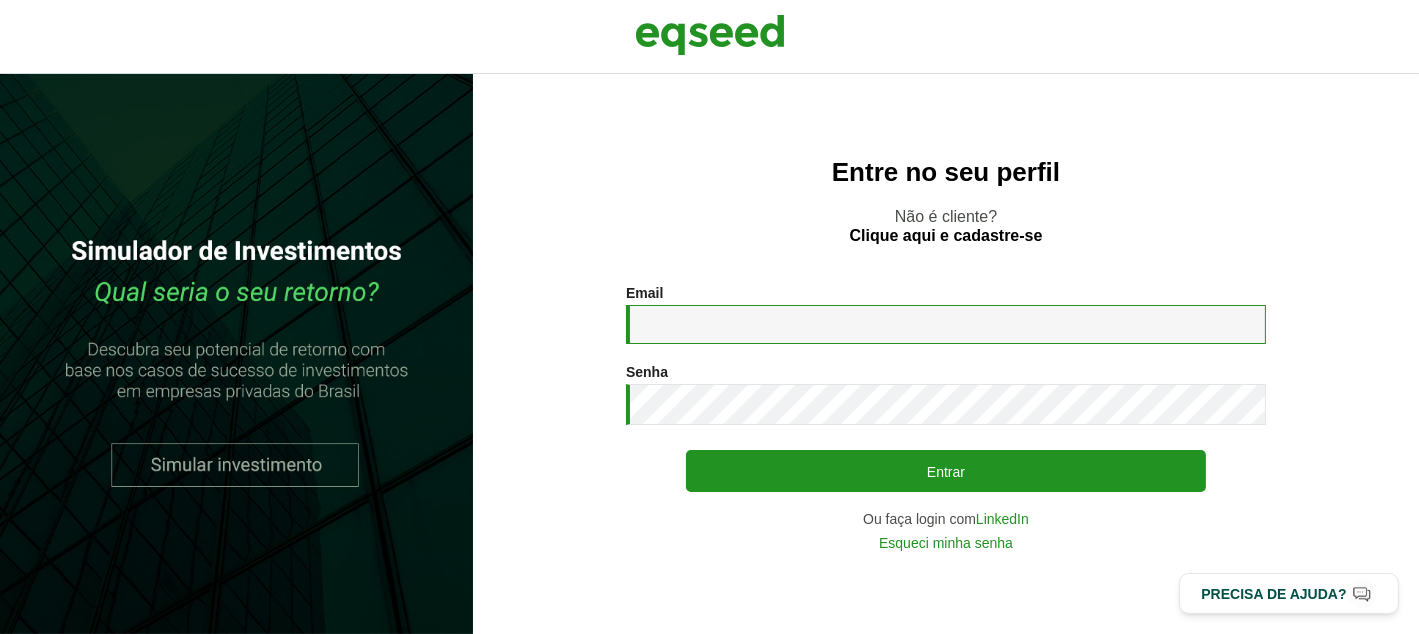 click on "Email  *" at bounding box center [946, 324] 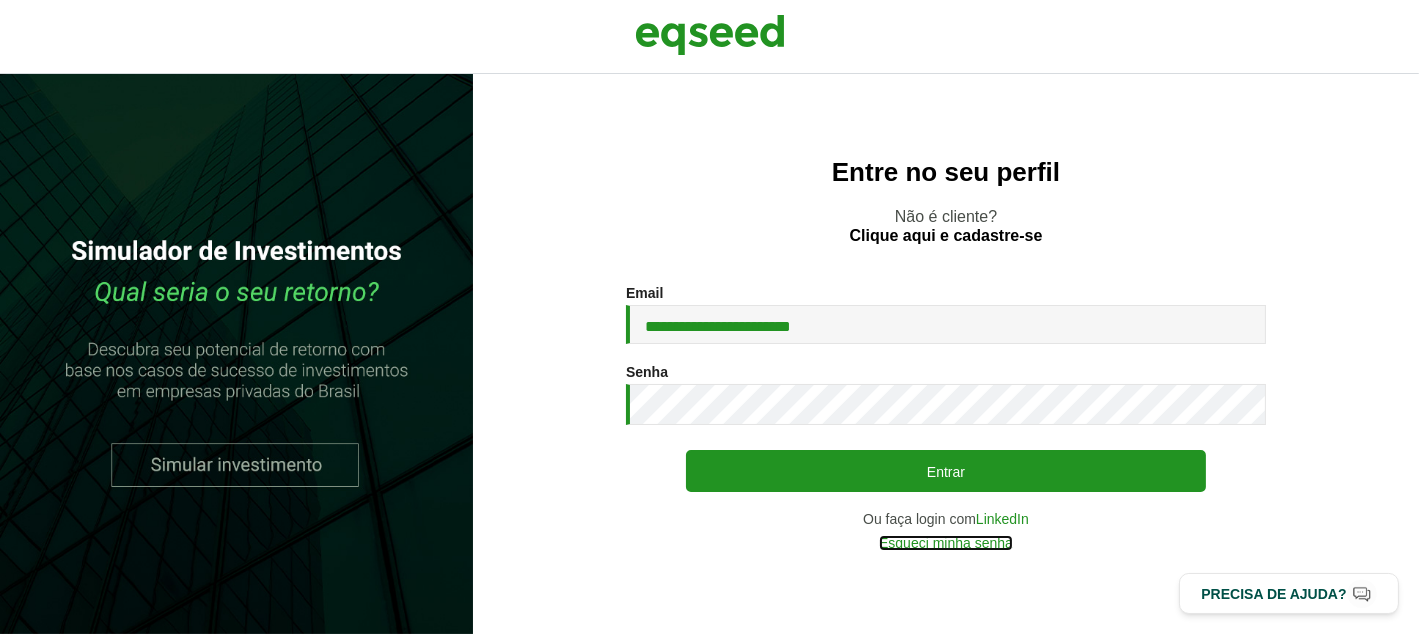 click on "Esqueci minha senha" at bounding box center (946, 543) 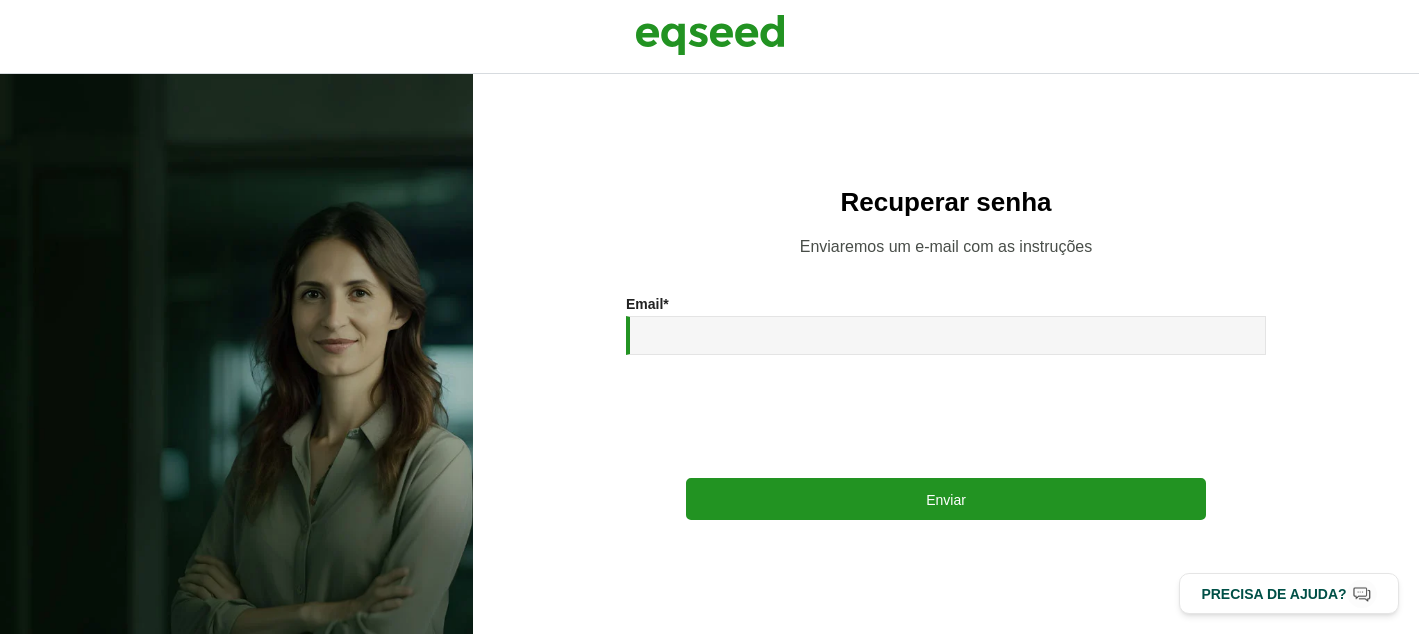 scroll, scrollTop: 0, scrollLeft: 0, axis: both 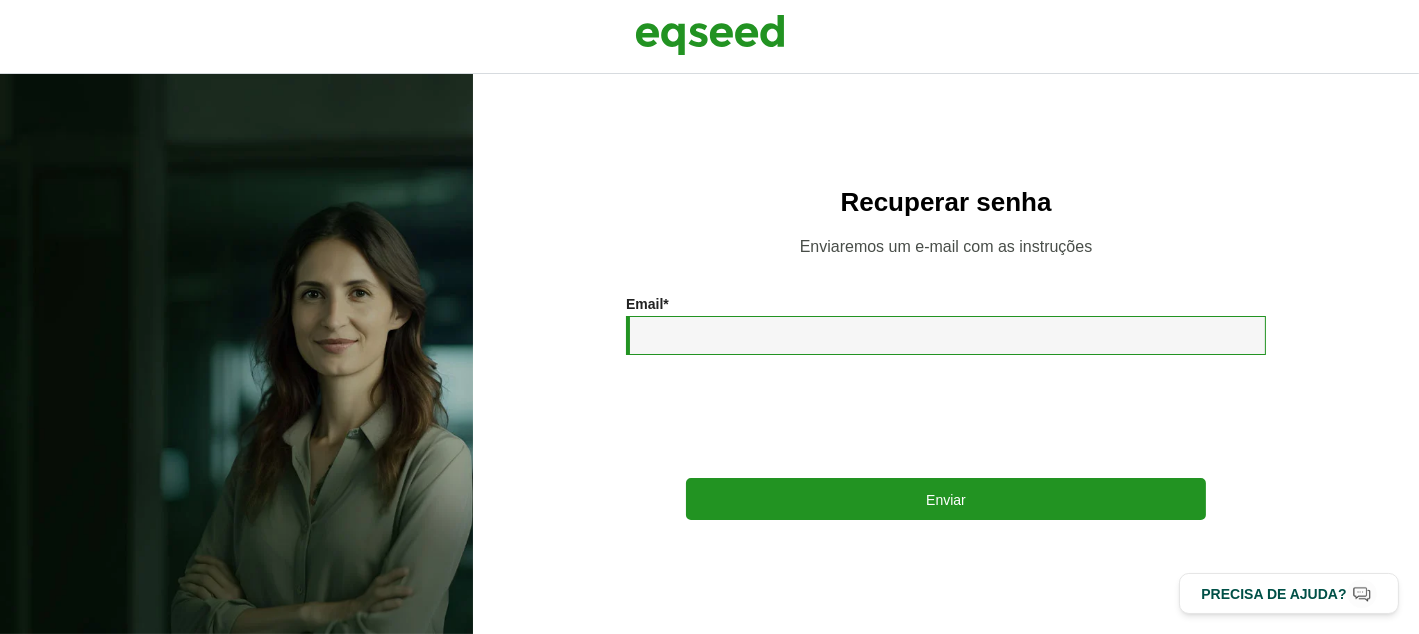 click on "Email  *" at bounding box center (946, 335) 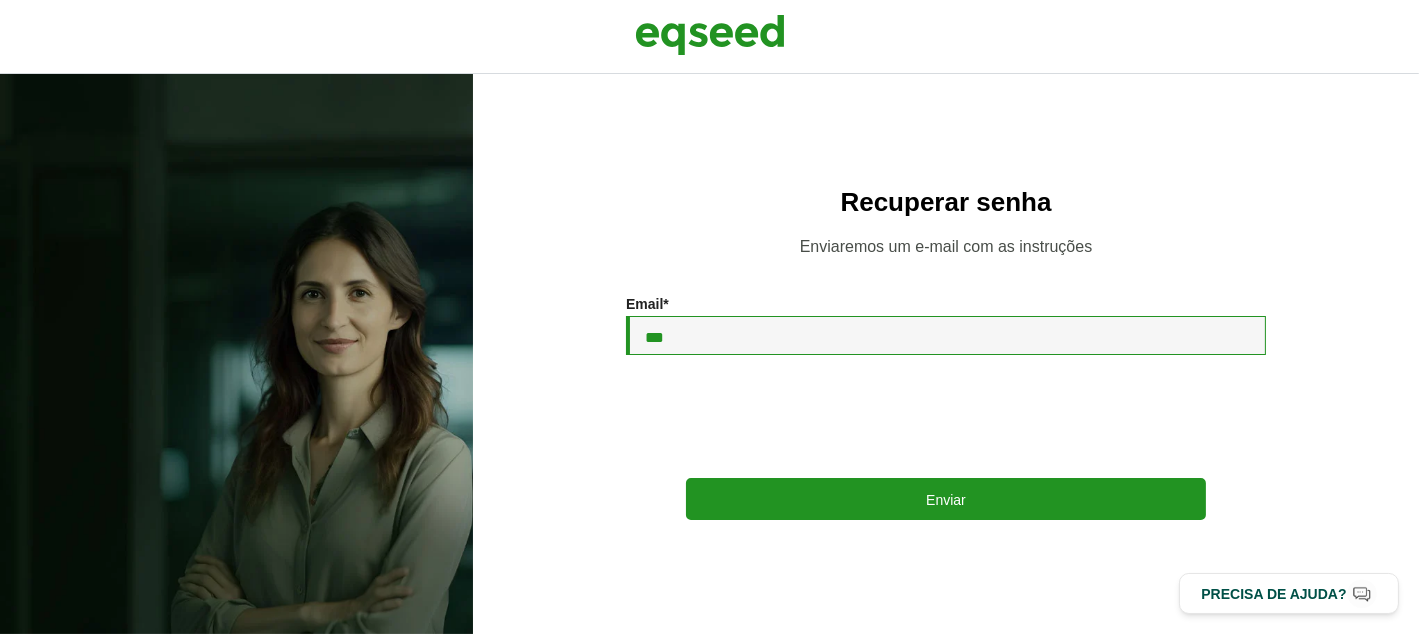 type on "**********" 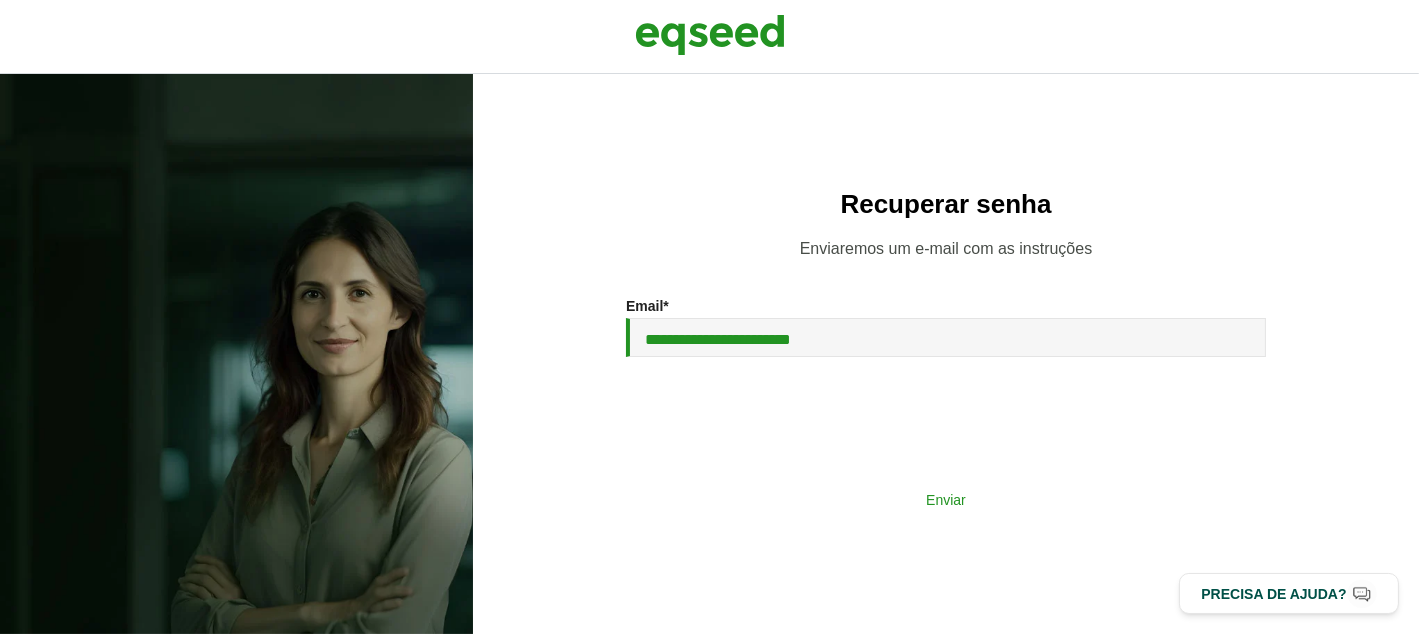click on "Enviar" at bounding box center [946, 499] 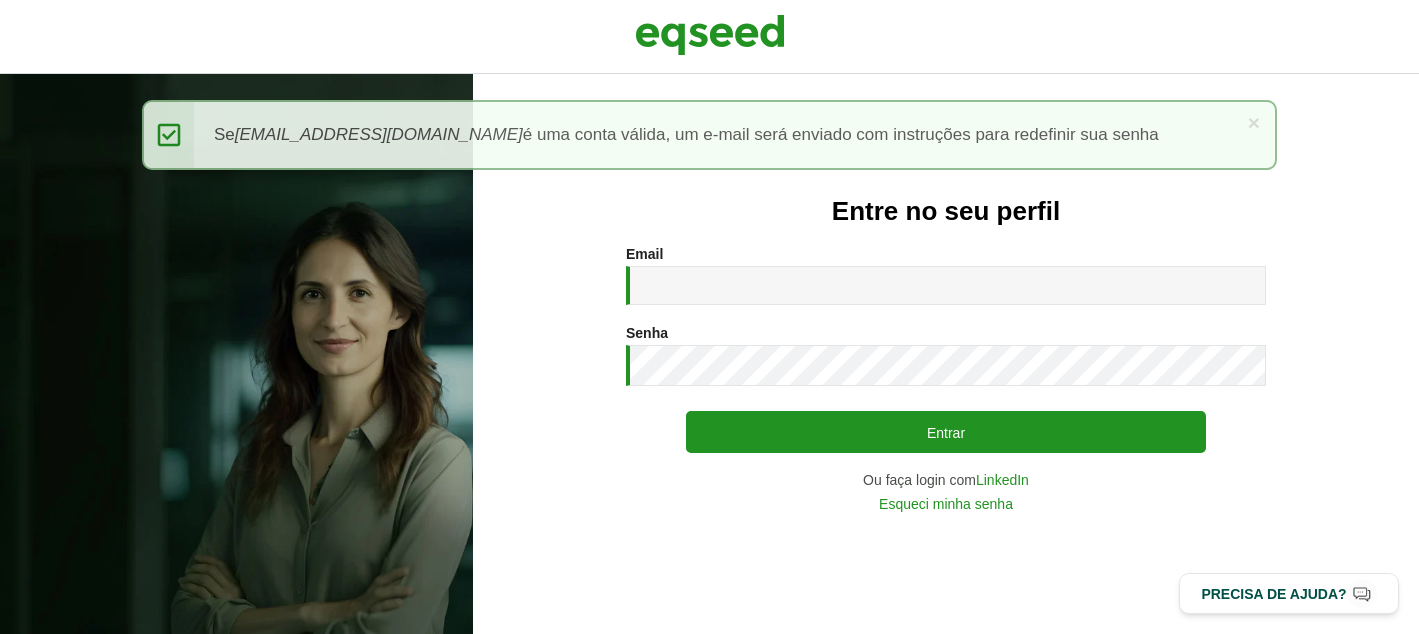 scroll, scrollTop: 0, scrollLeft: 0, axis: both 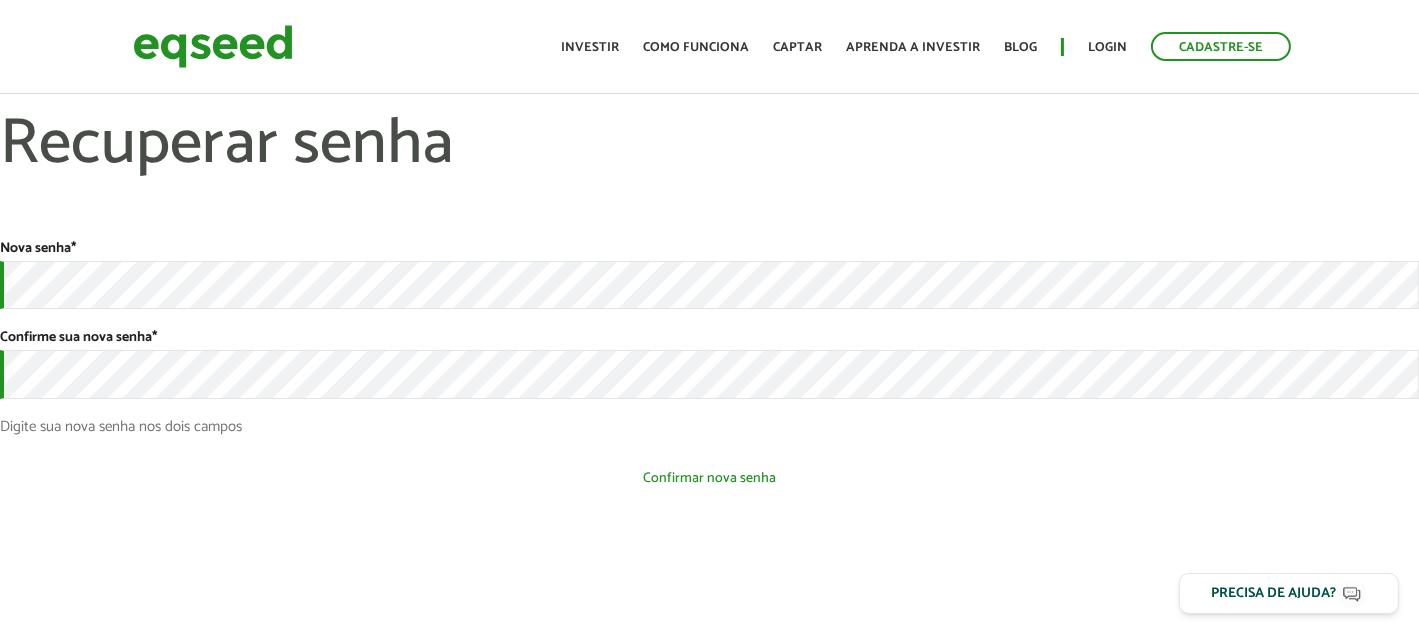 click on "Confirmar nova senha" at bounding box center (709, 478) 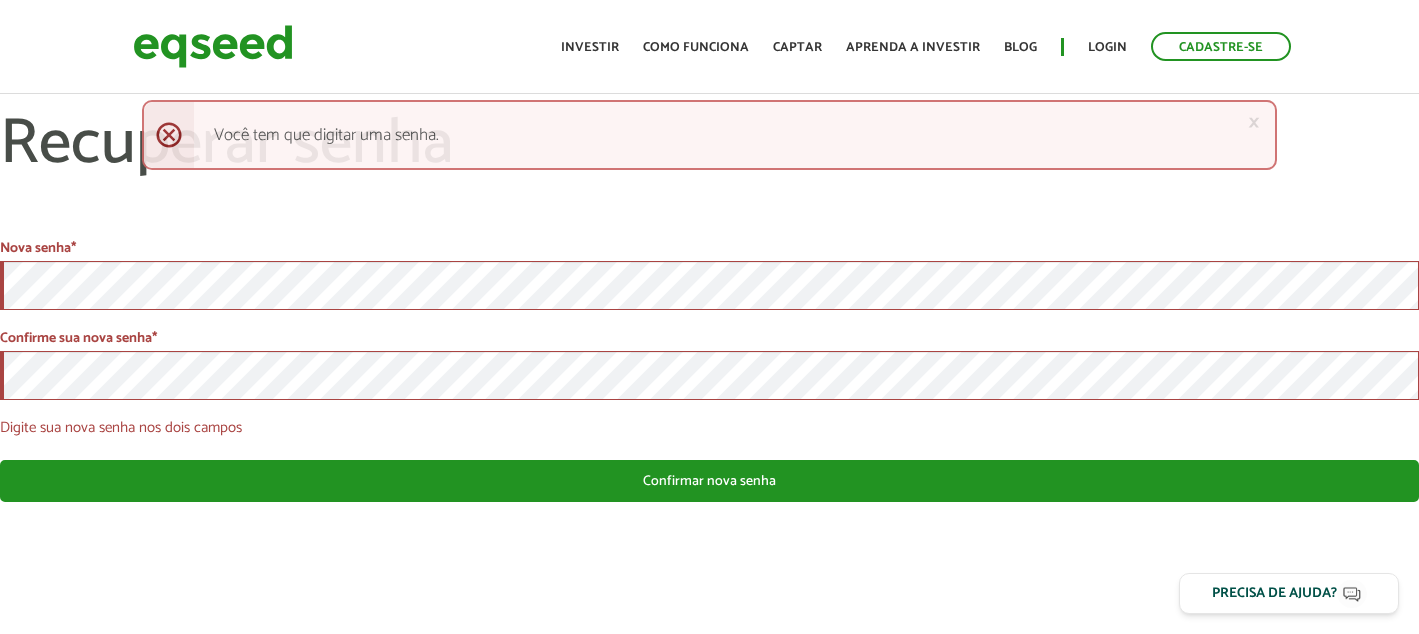 scroll, scrollTop: 0, scrollLeft: 0, axis: both 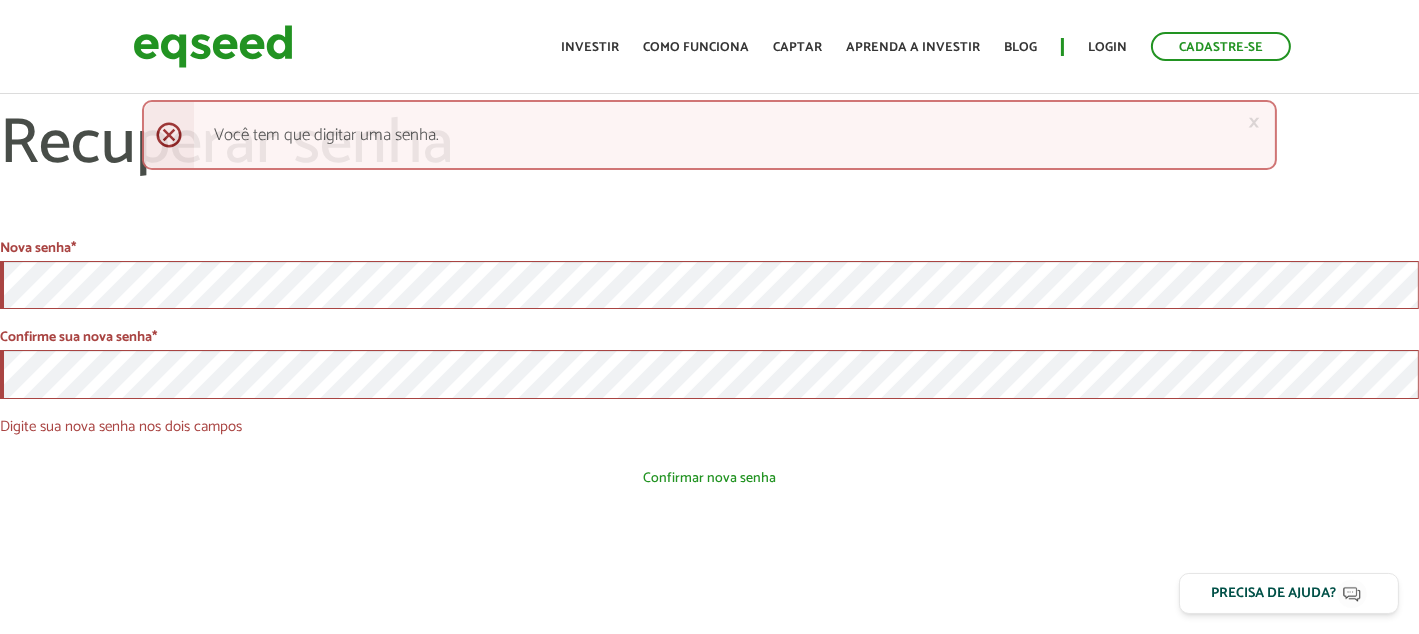 click on "Confirmar nova senha" at bounding box center (709, 478) 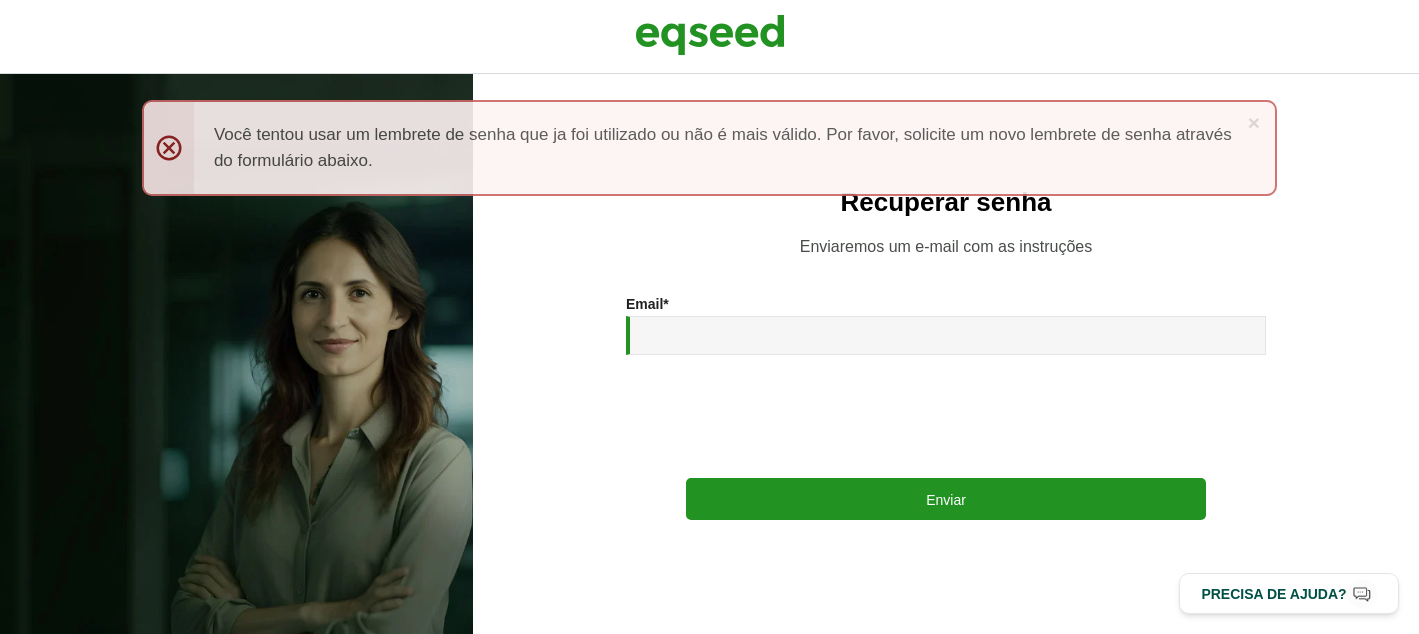 scroll, scrollTop: 0, scrollLeft: 0, axis: both 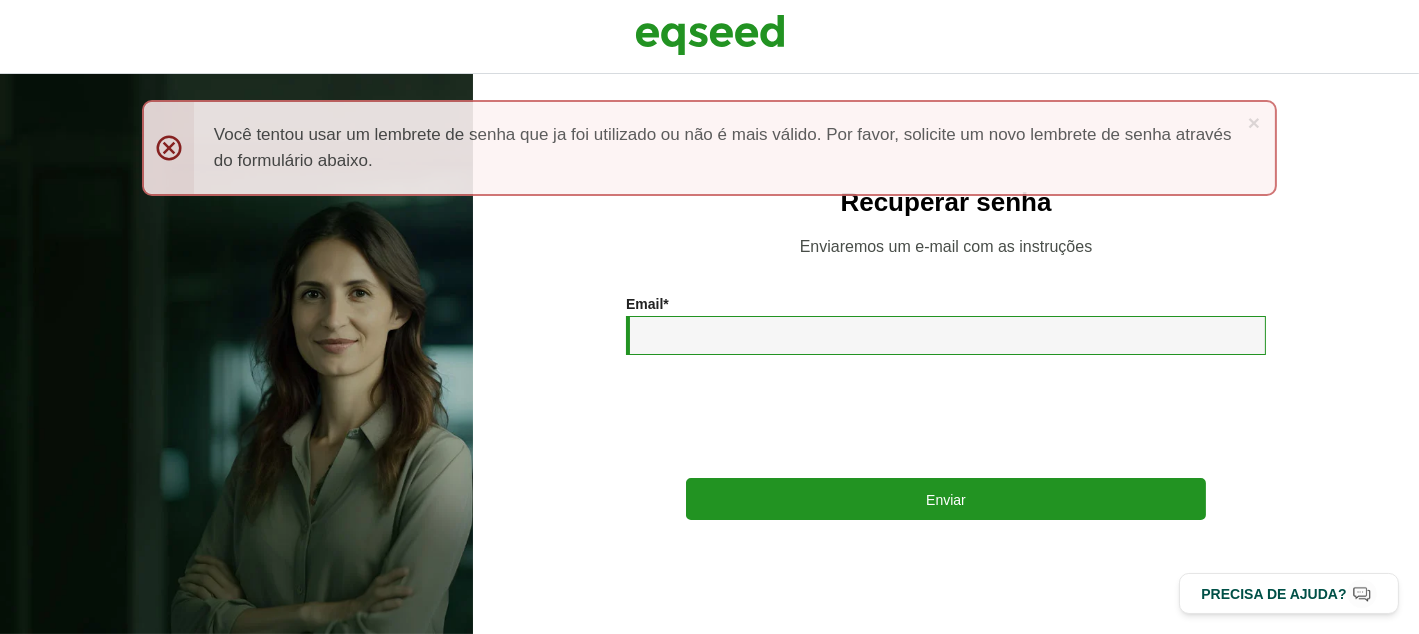 click on "Email  *" at bounding box center [946, 335] 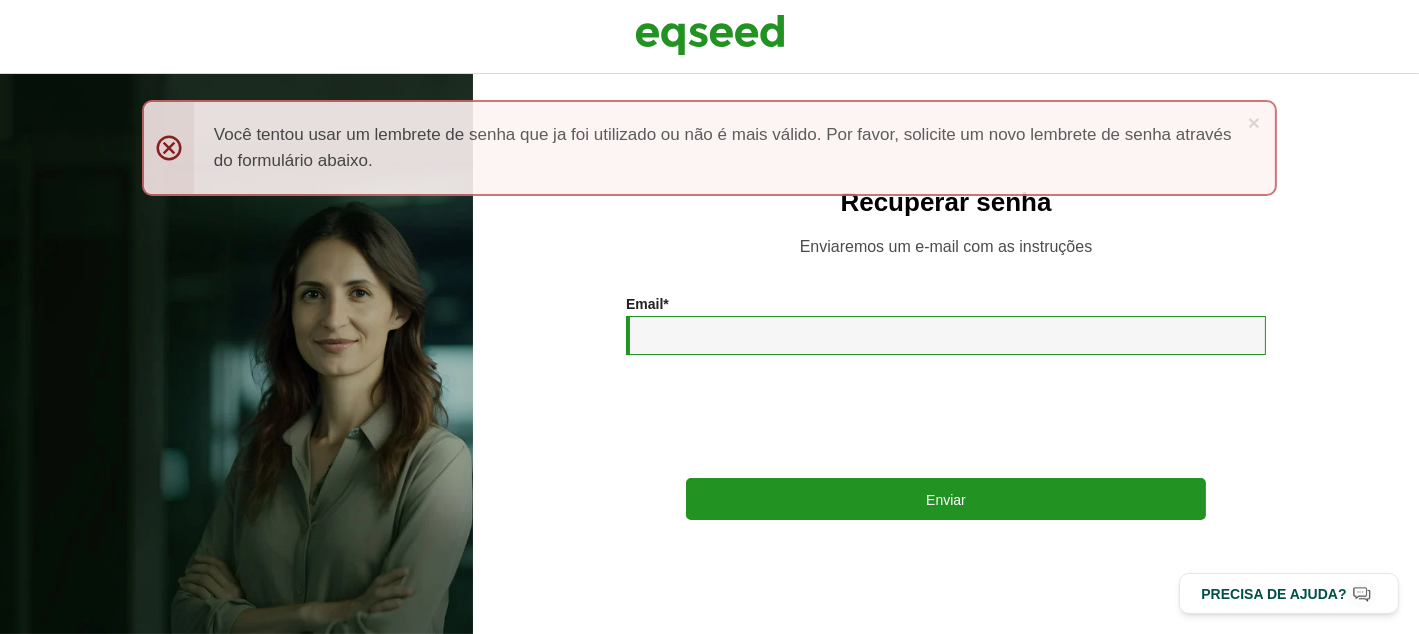 type on "**********" 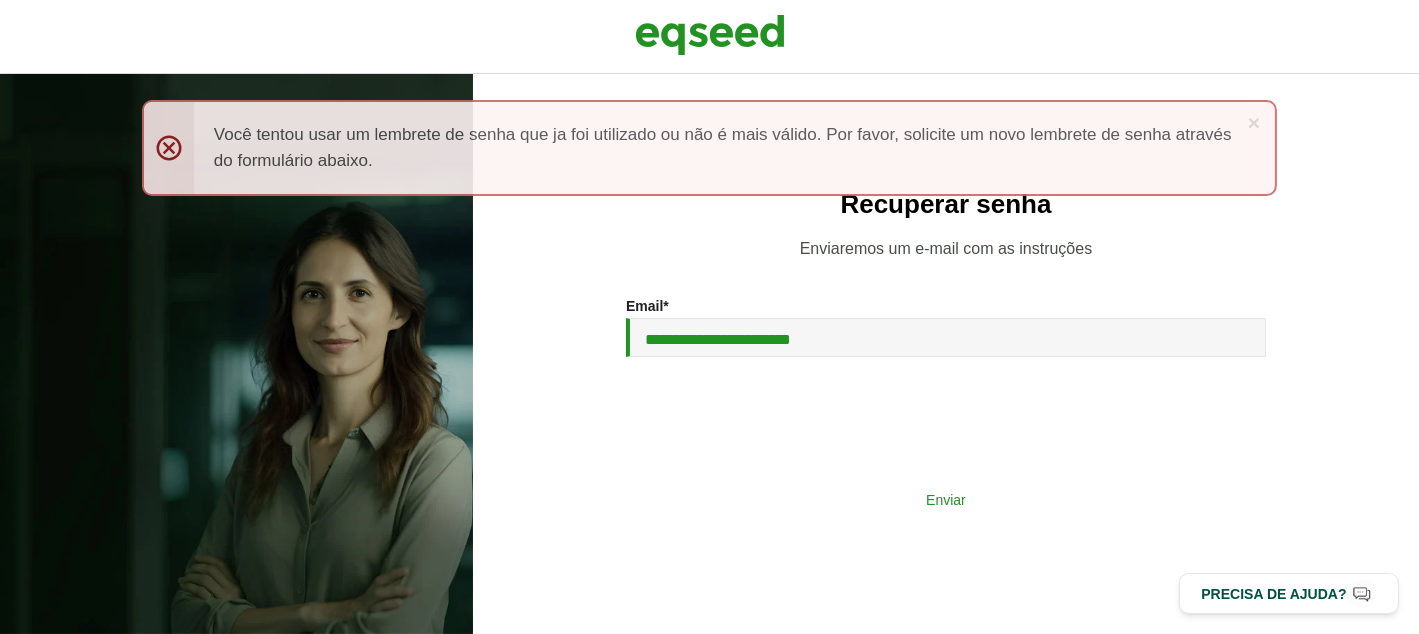click on "Enviar" at bounding box center [946, 499] 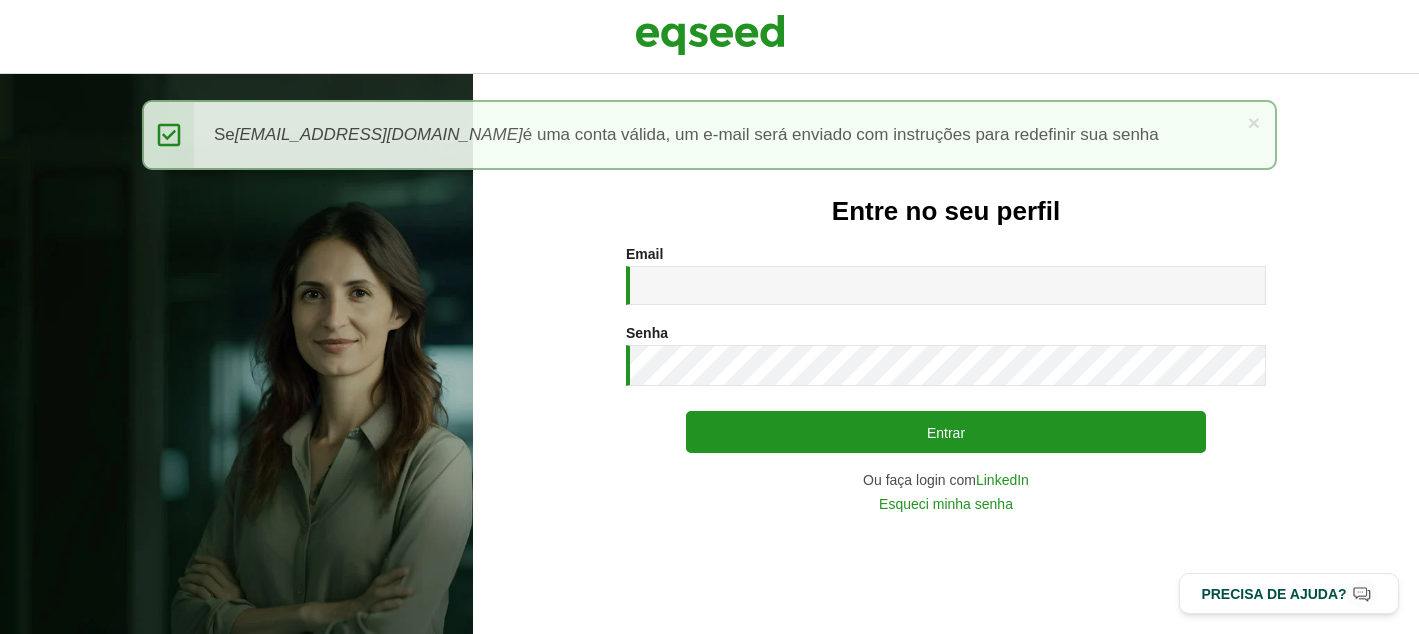 scroll, scrollTop: 0, scrollLeft: 0, axis: both 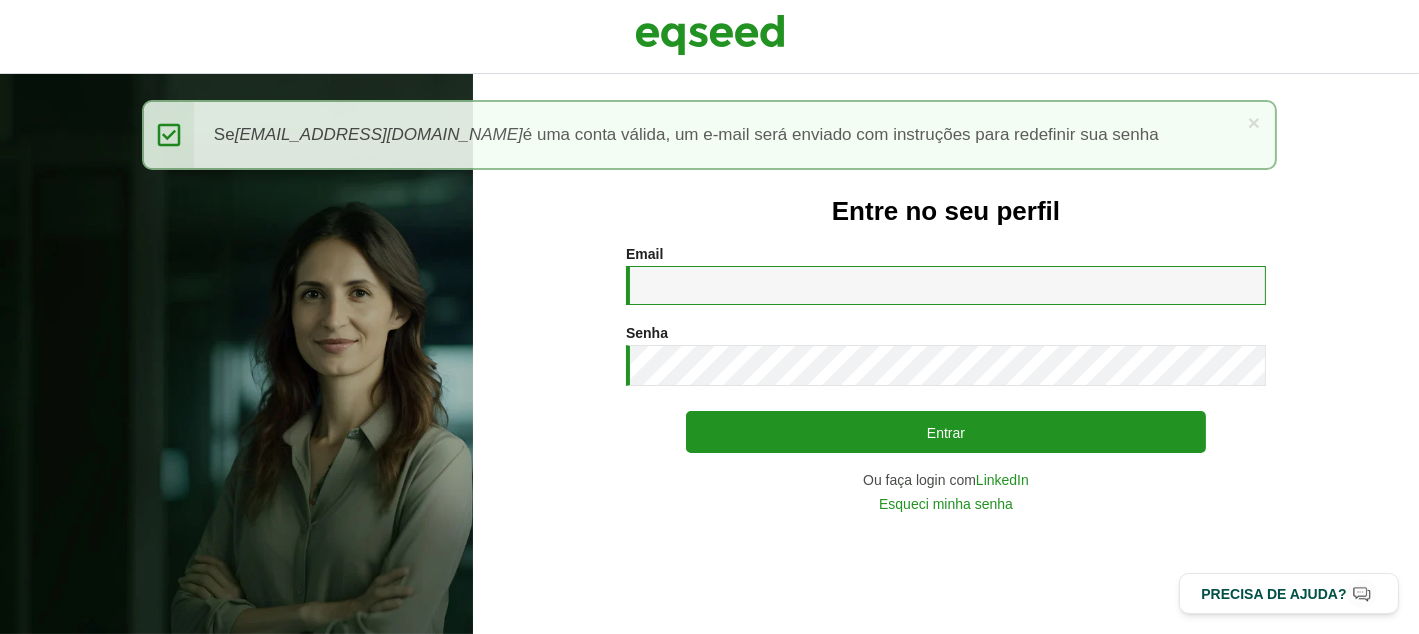 click on "Email  *" at bounding box center [946, 285] 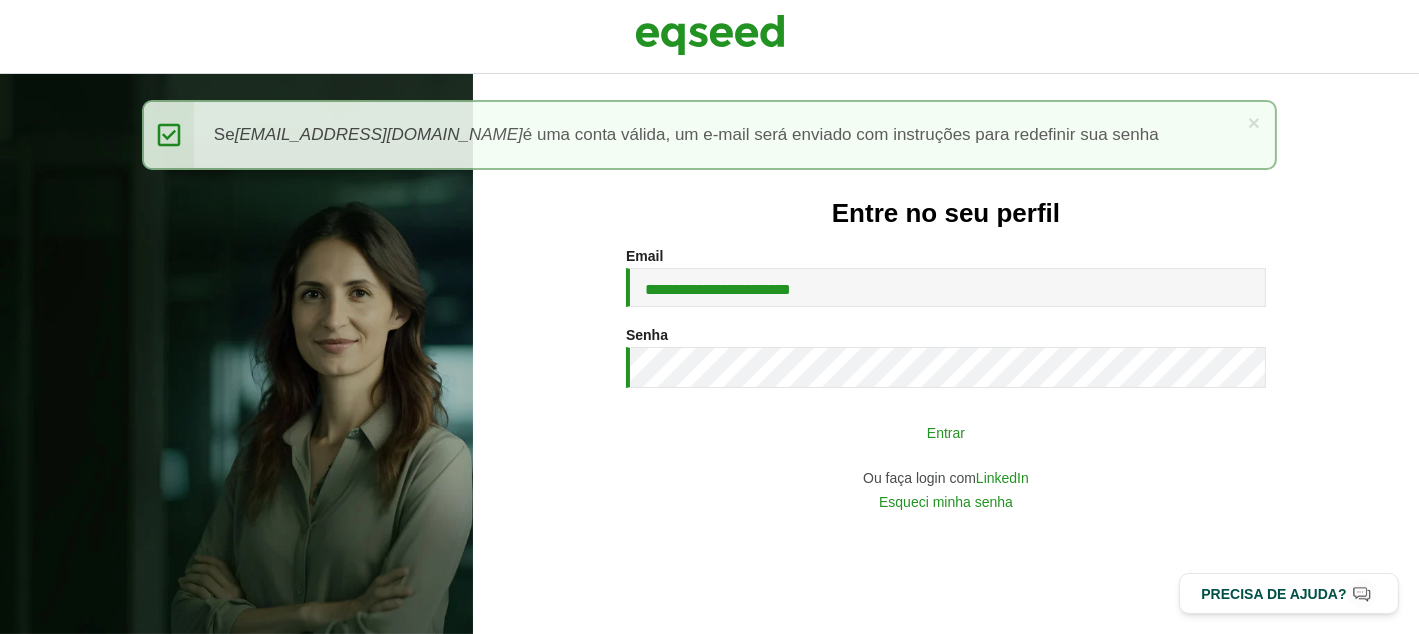 click on "Entrar" at bounding box center [946, 432] 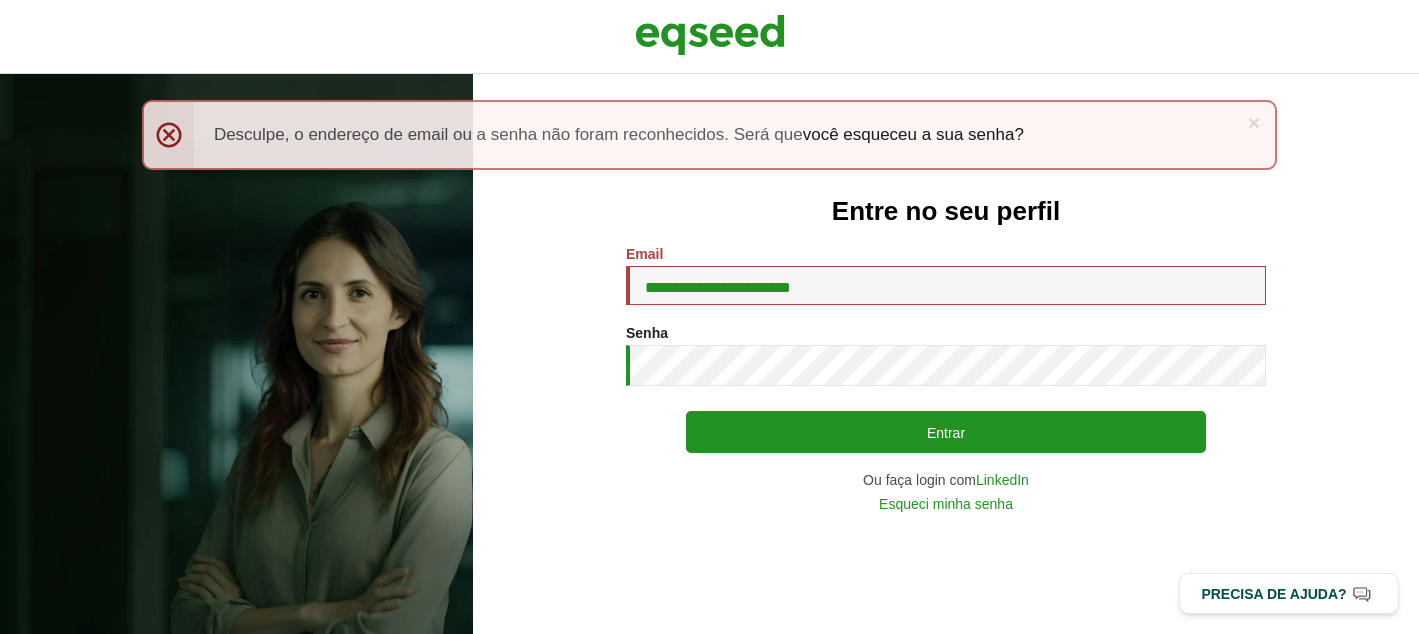scroll, scrollTop: 0, scrollLeft: 0, axis: both 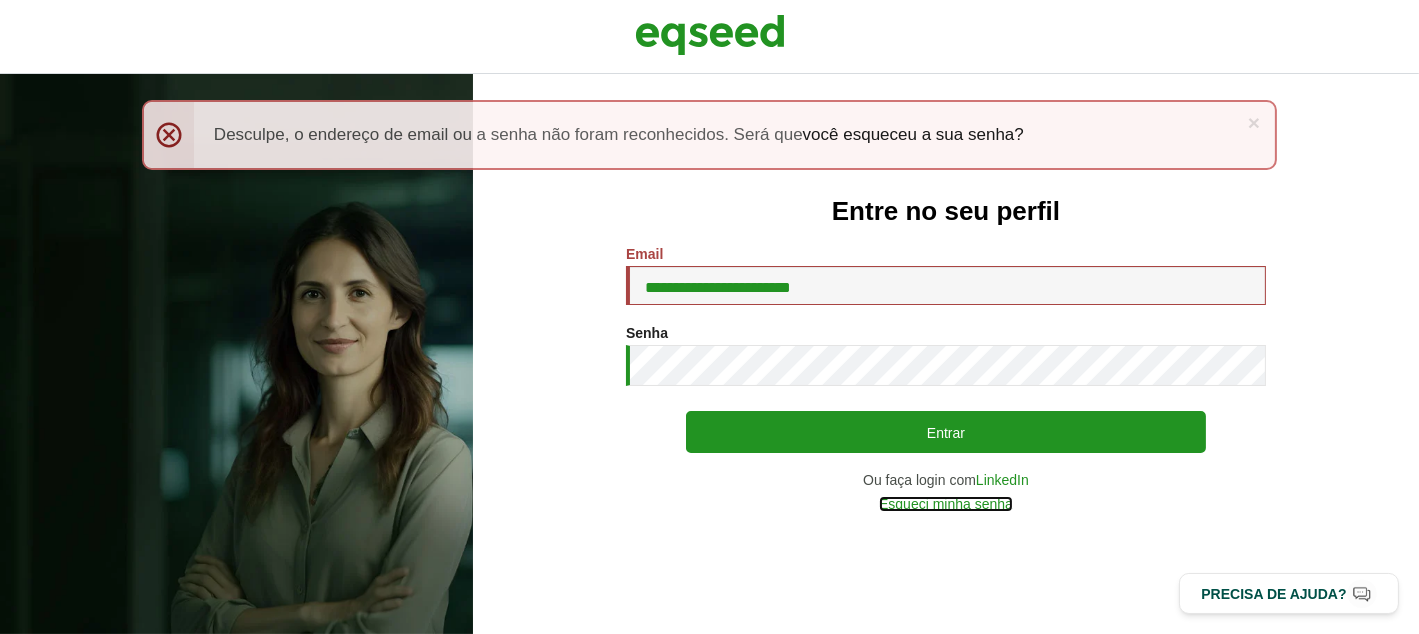 click on "Esqueci minha senha" at bounding box center [946, 504] 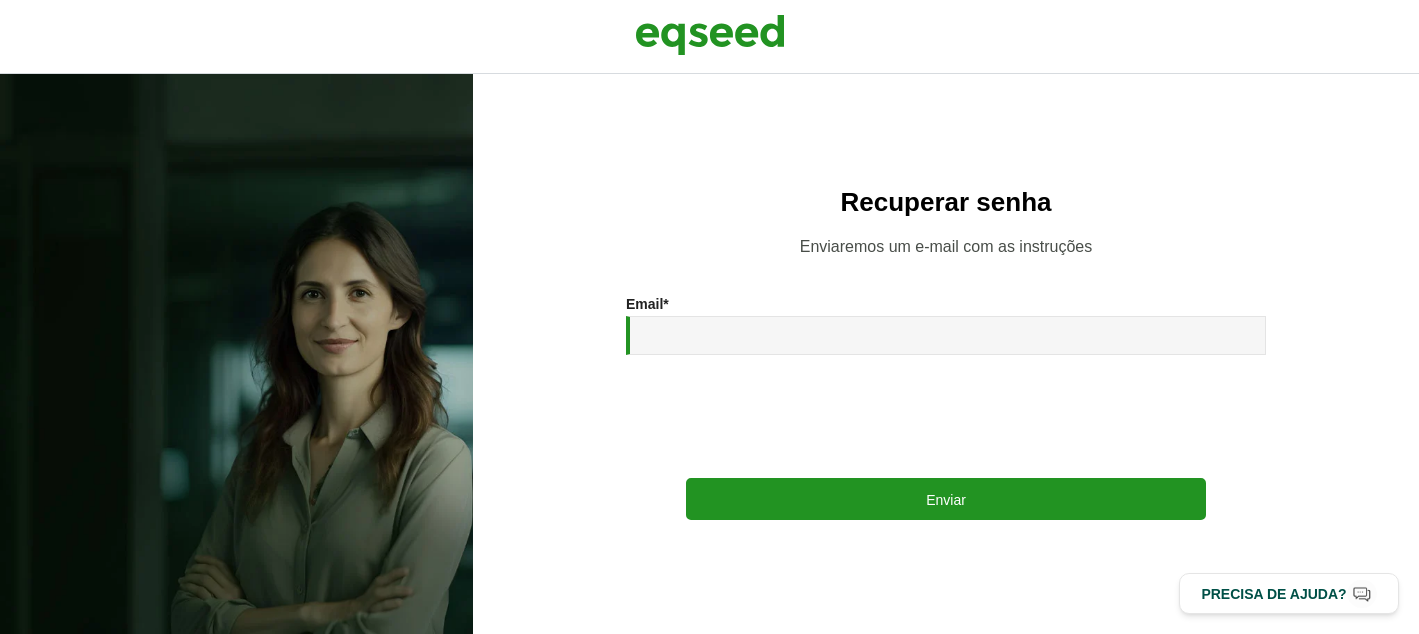scroll, scrollTop: 0, scrollLeft: 0, axis: both 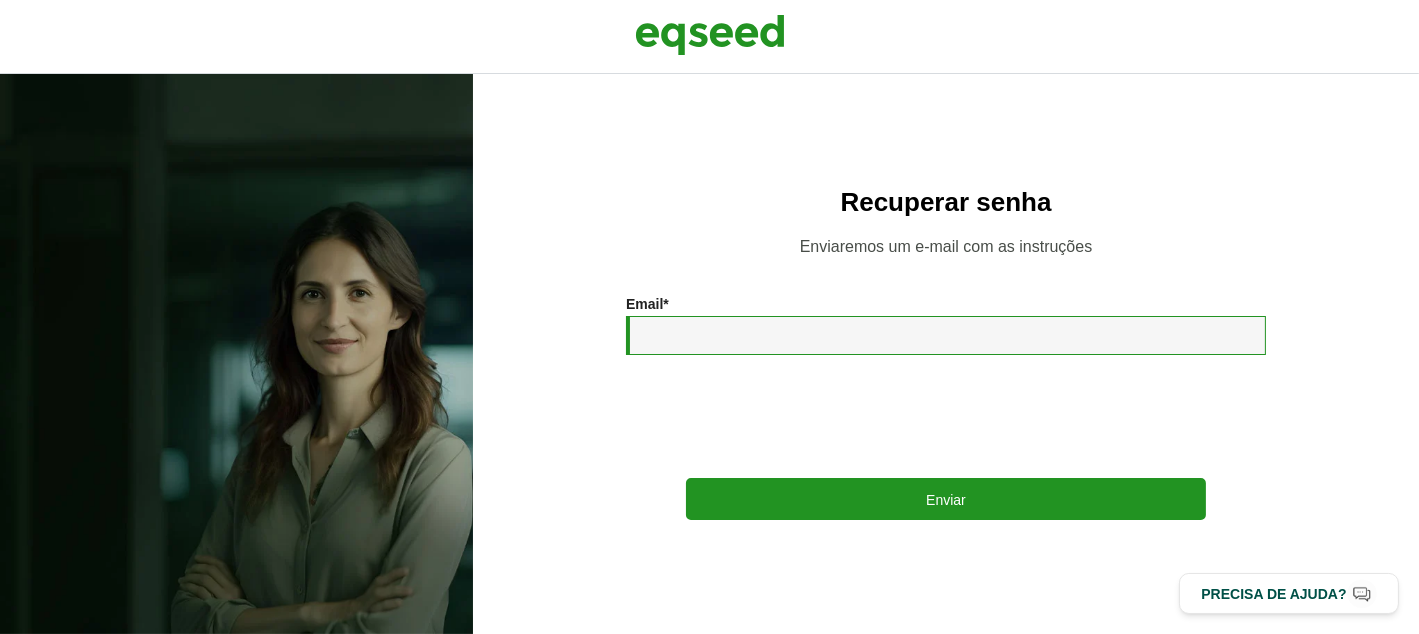 click on "Email  *" at bounding box center (946, 335) 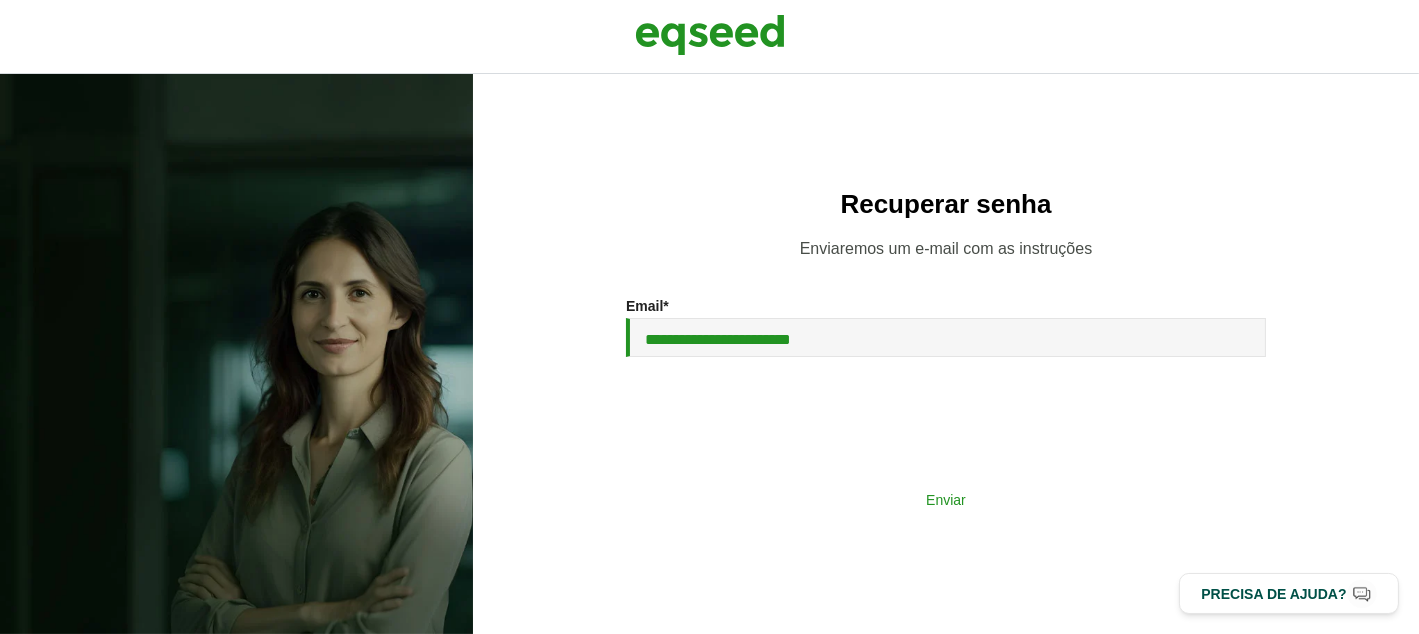 click on "Enviar" at bounding box center [946, 499] 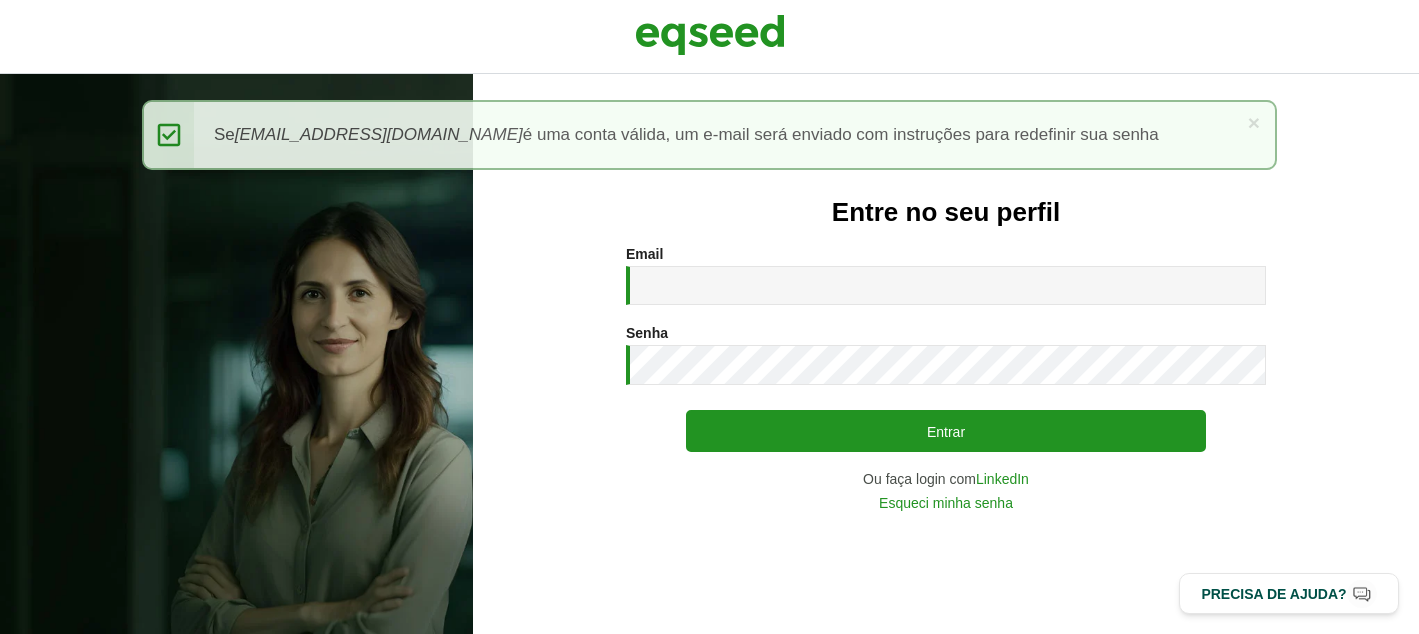 scroll, scrollTop: 0, scrollLeft: 0, axis: both 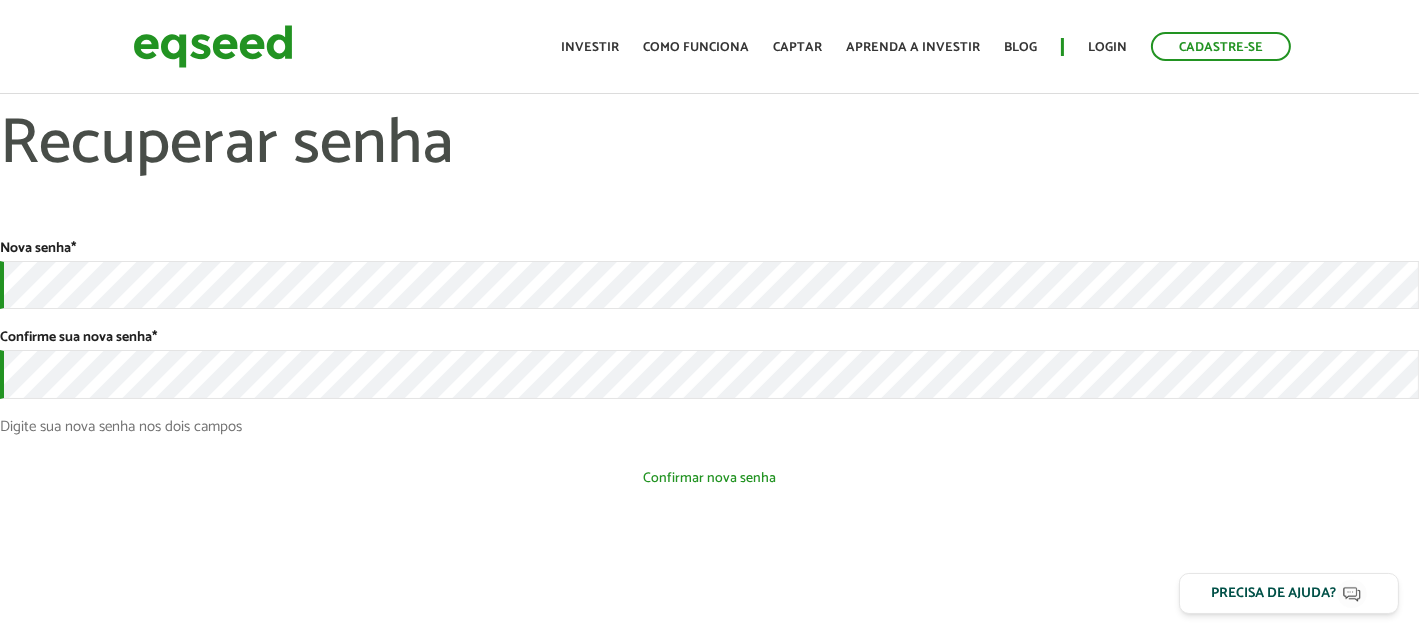 click on "Confirmar nova senha" at bounding box center (709, 478) 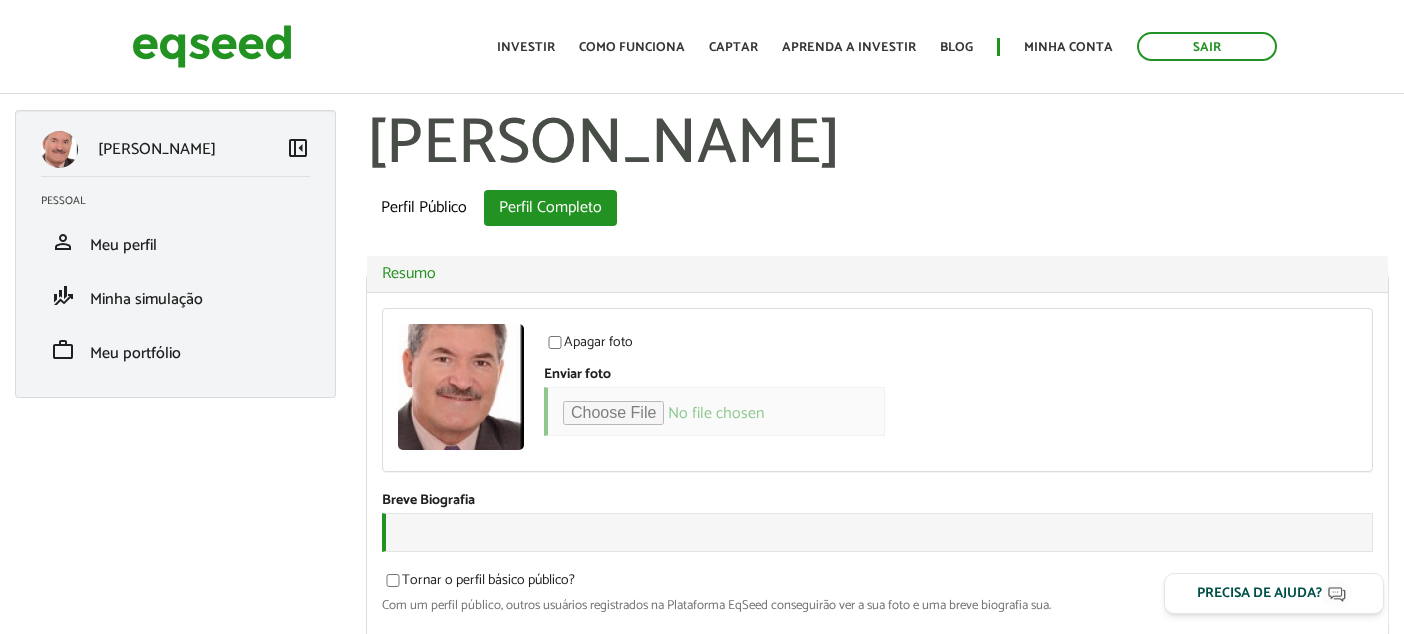 scroll, scrollTop: 0, scrollLeft: 0, axis: both 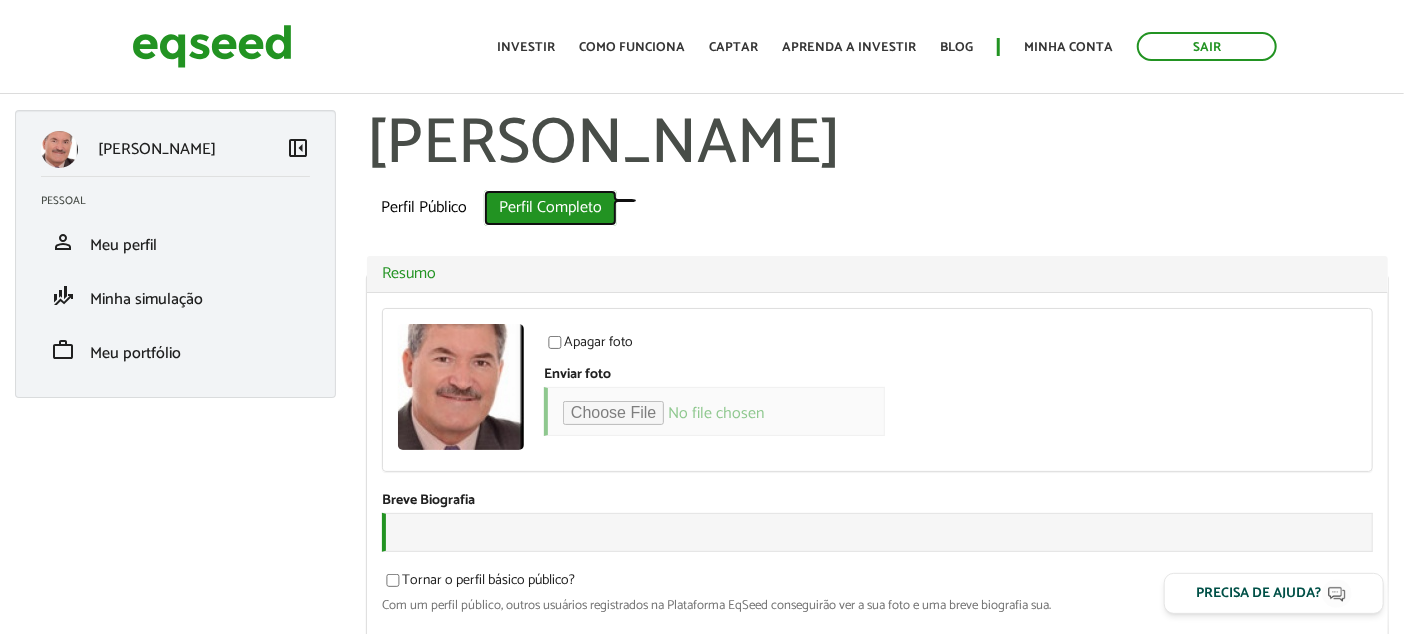 click on "Perfil Completo (aba ativa)" at bounding box center [550, 208] 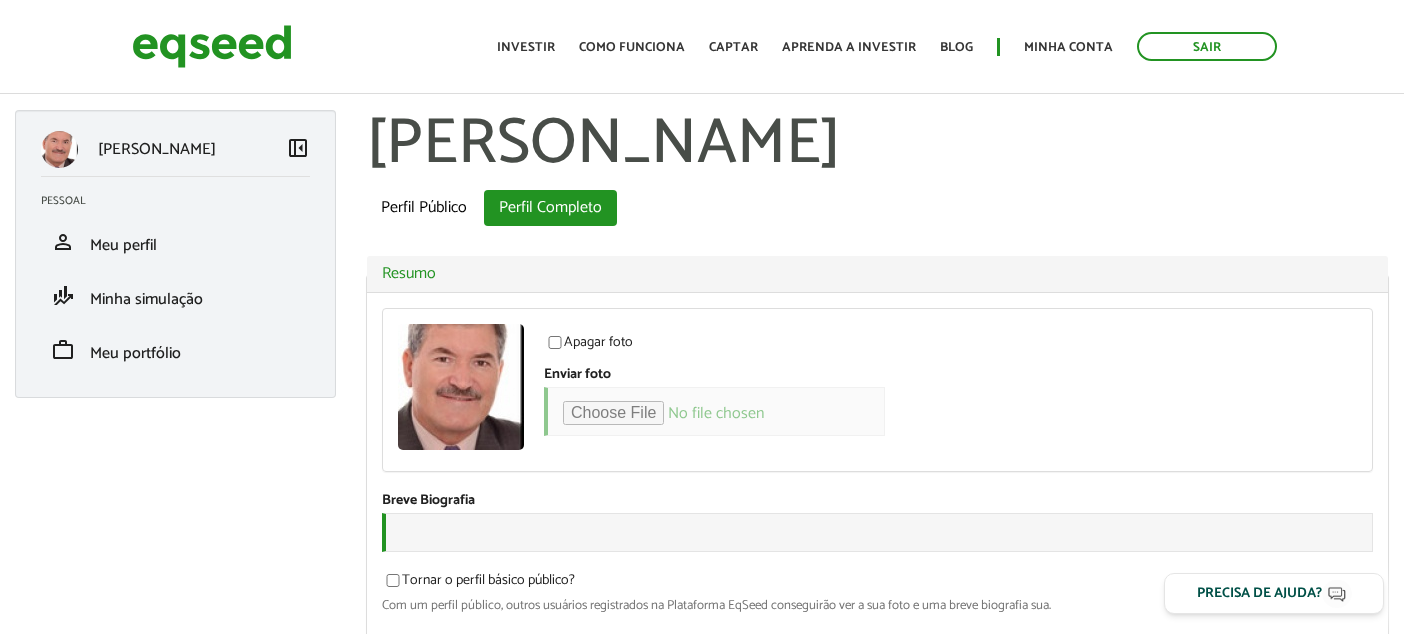 scroll, scrollTop: 0, scrollLeft: 0, axis: both 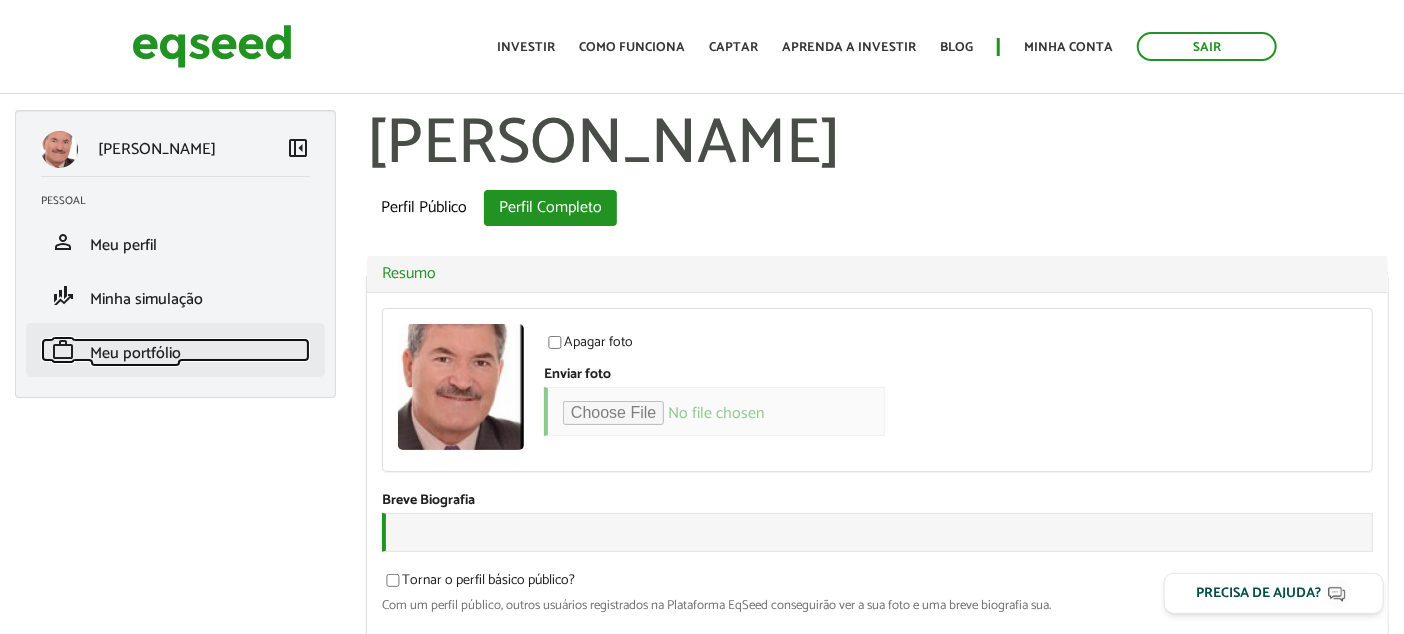 click on "Meu portfólio" at bounding box center [135, 353] 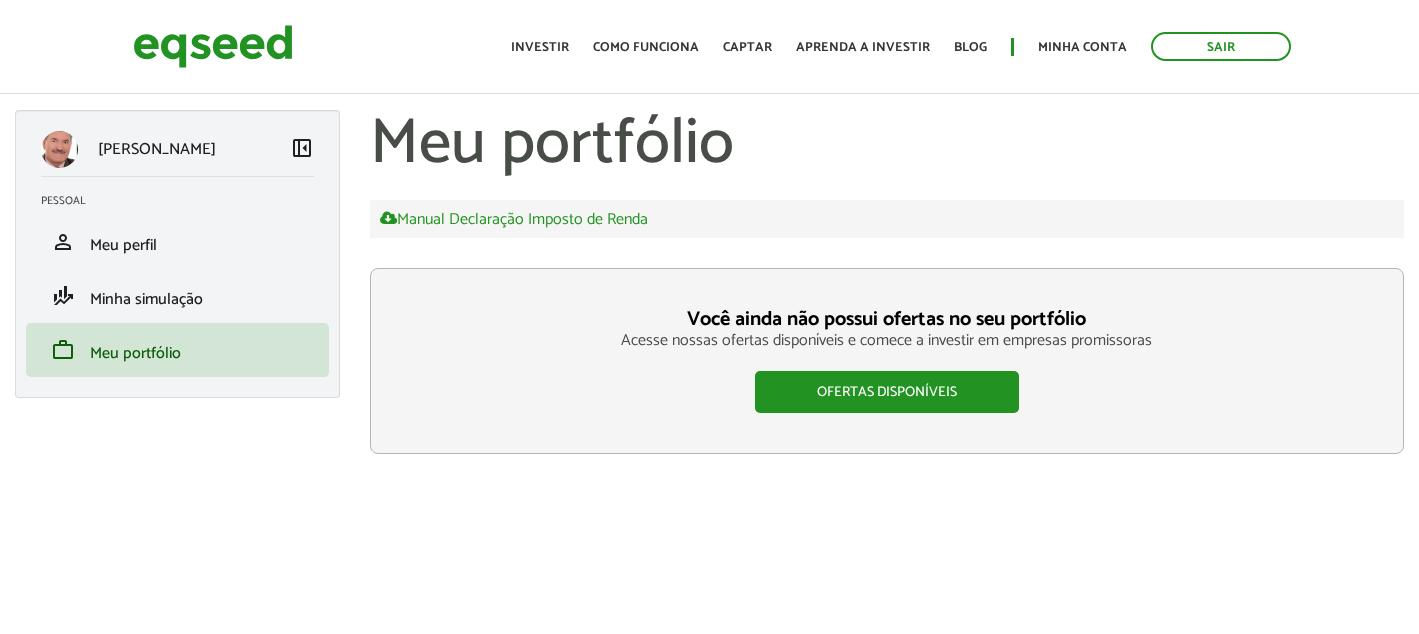 scroll, scrollTop: 0, scrollLeft: 0, axis: both 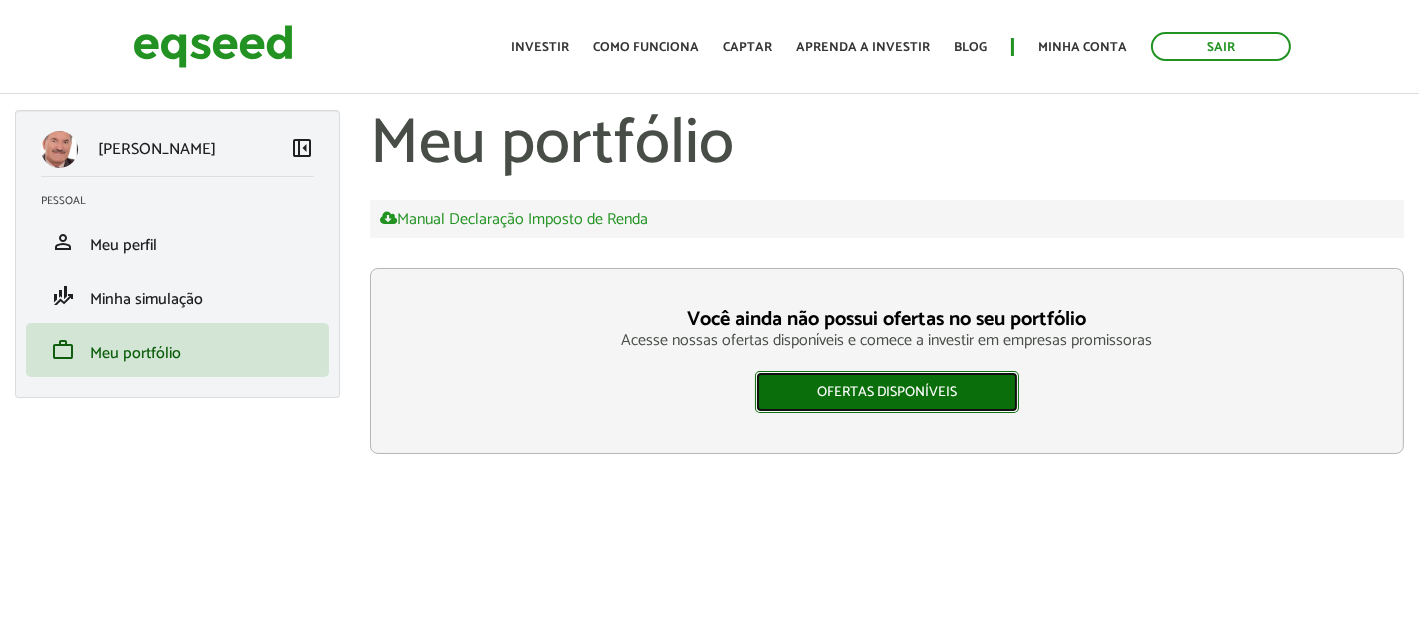 click on "Ofertas disponíveis" at bounding box center (887, 392) 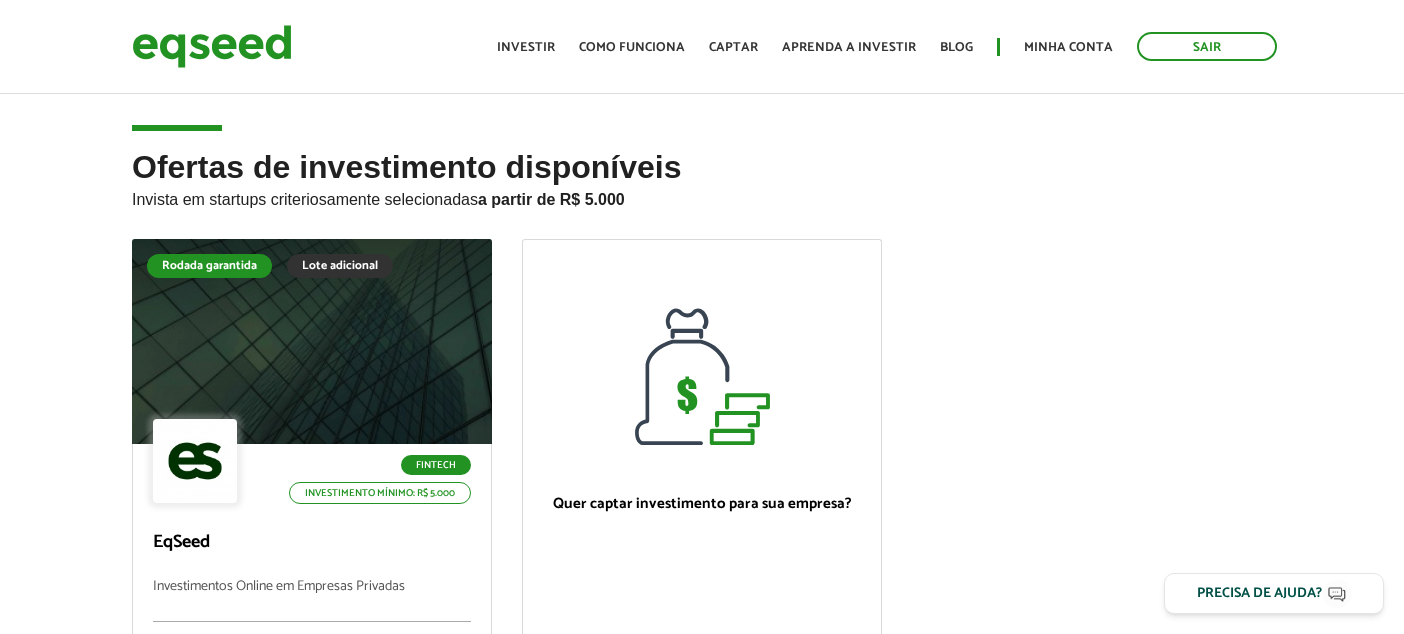 scroll, scrollTop: 0, scrollLeft: 0, axis: both 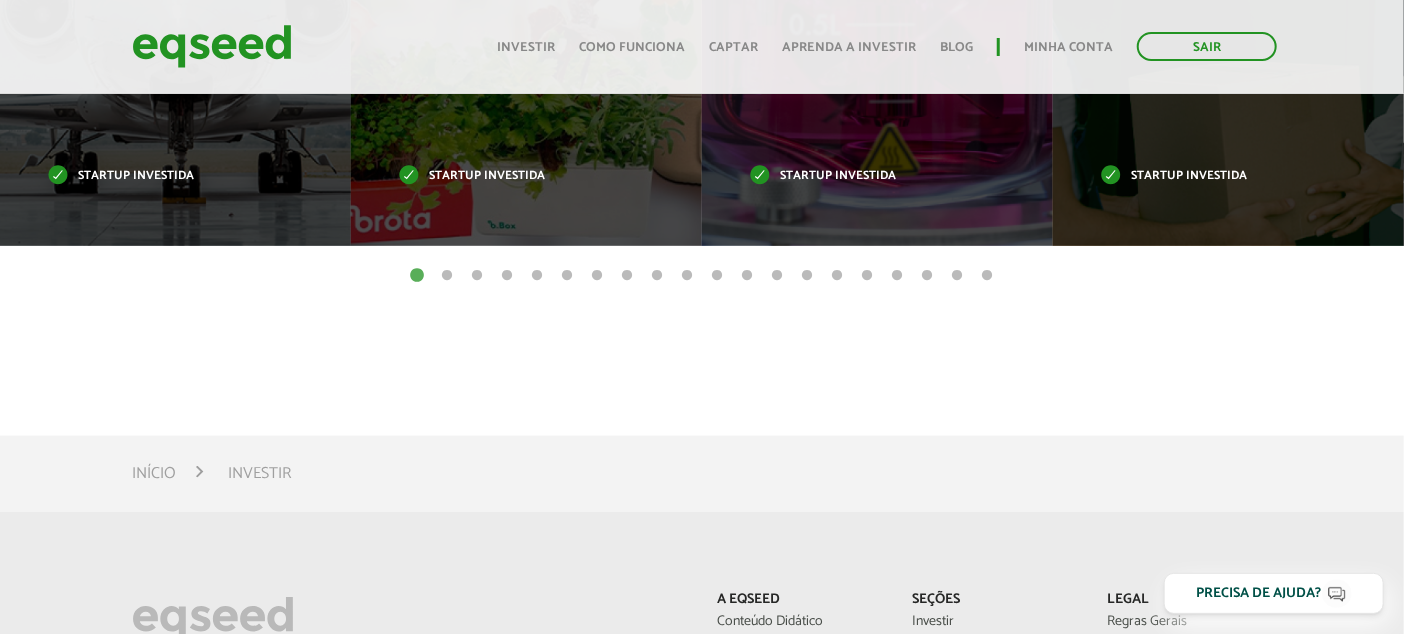 click on "2" at bounding box center [447, 276] 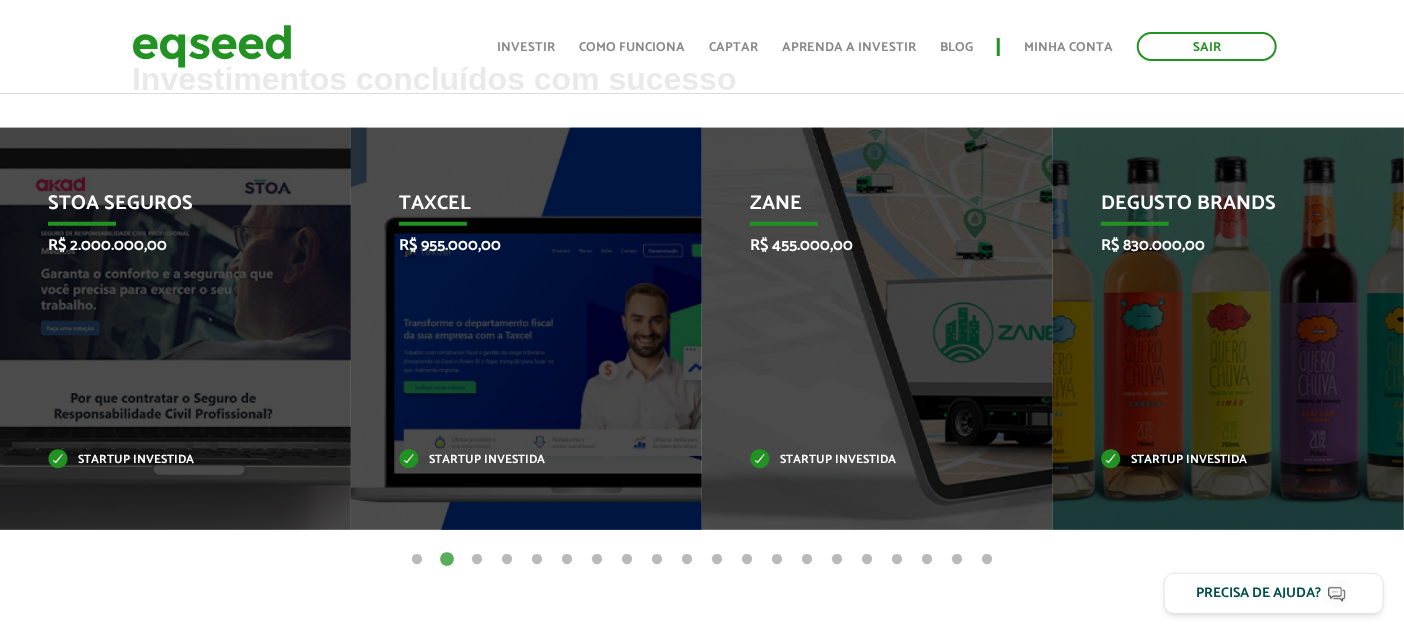 scroll, scrollTop: 800, scrollLeft: 0, axis: vertical 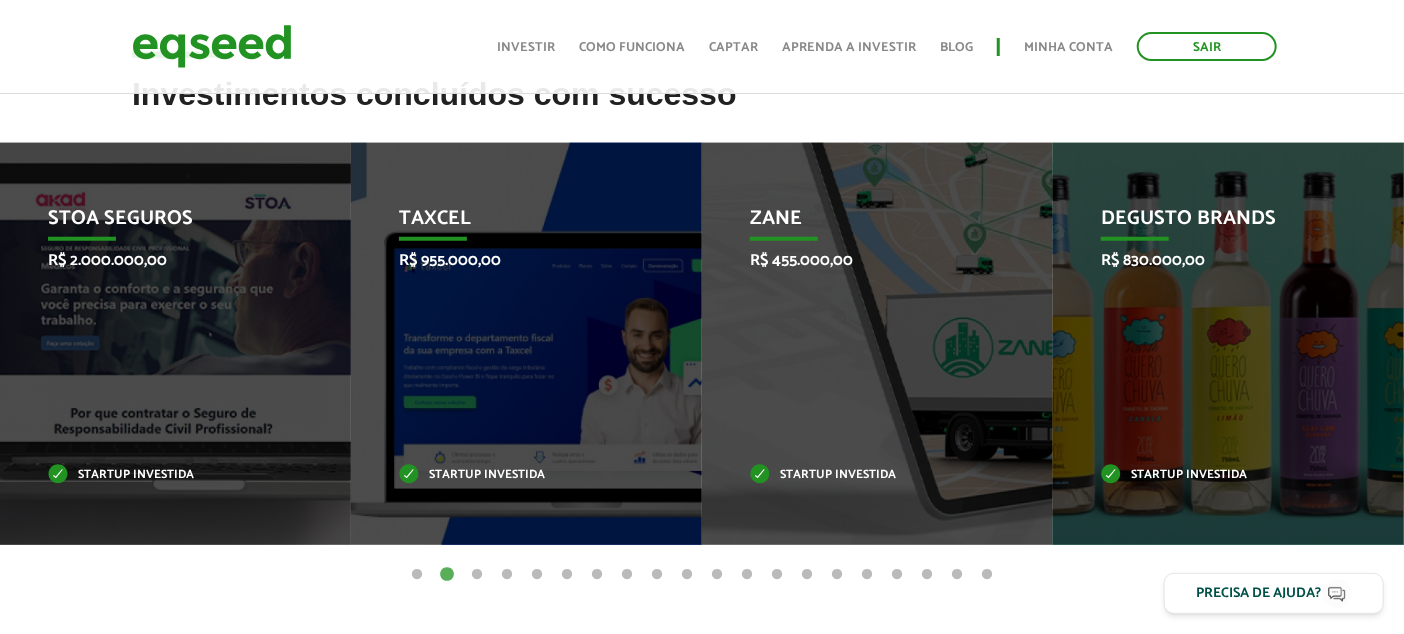 click on "3" at bounding box center [477, 575] 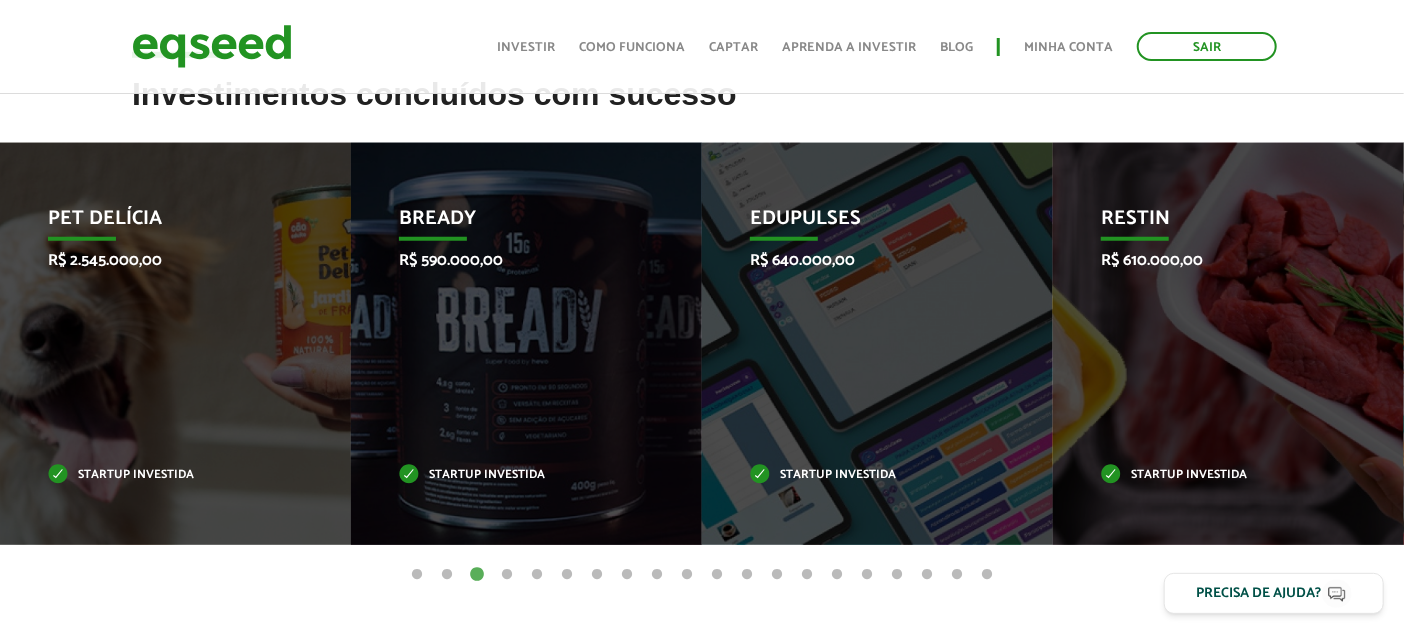 click on "4" at bounding box center (507, 575) 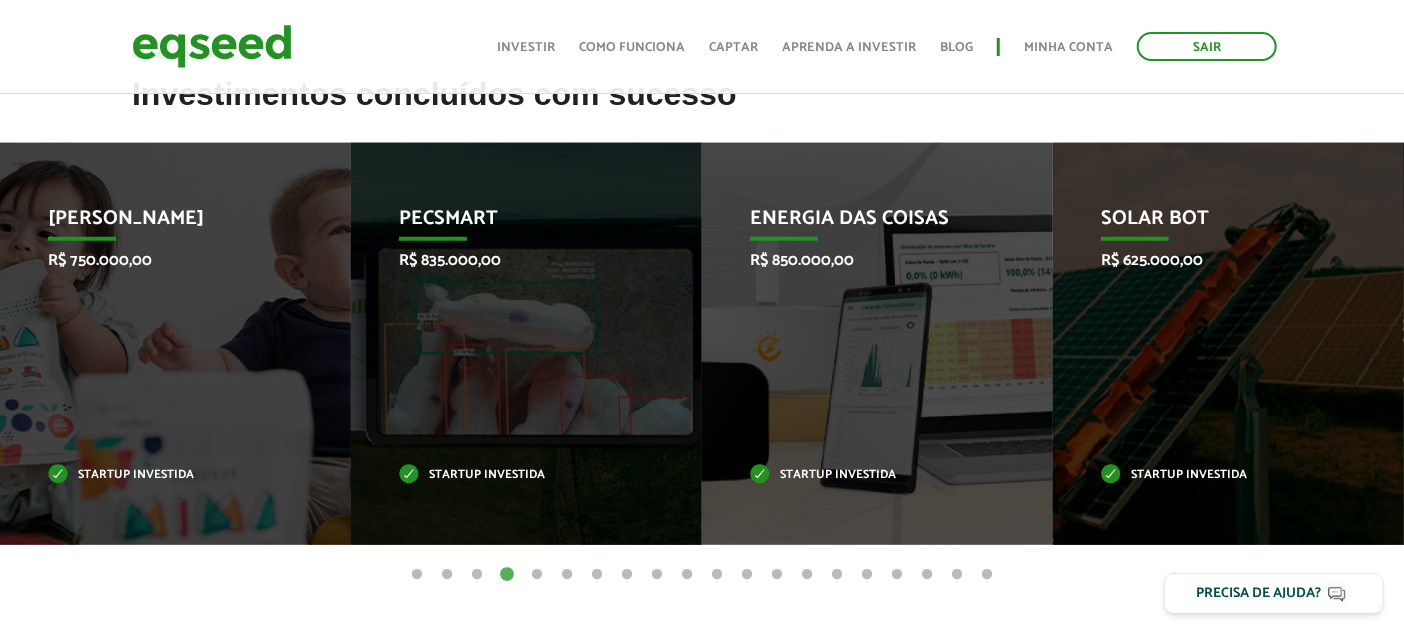 click on "5" at bounding box center (537, 575) 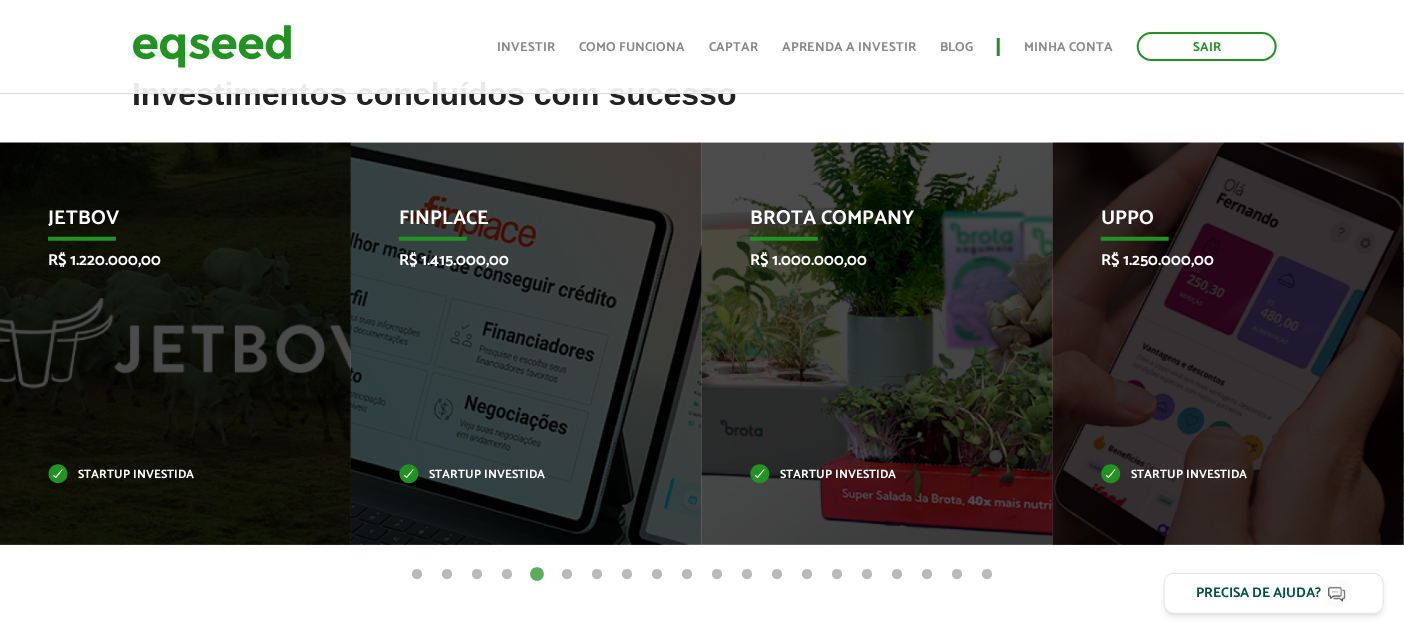 click on "6" at bounding box center [567, 575] 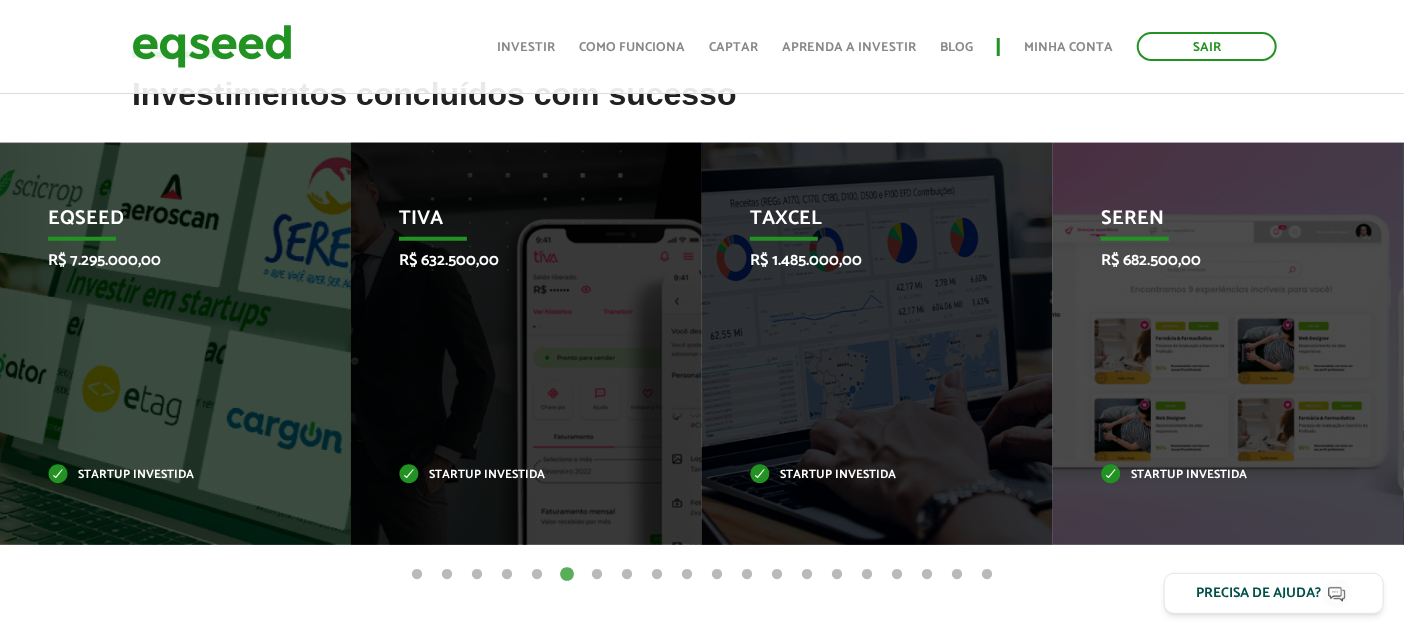 click on "7" at bounding box center (597, 575) 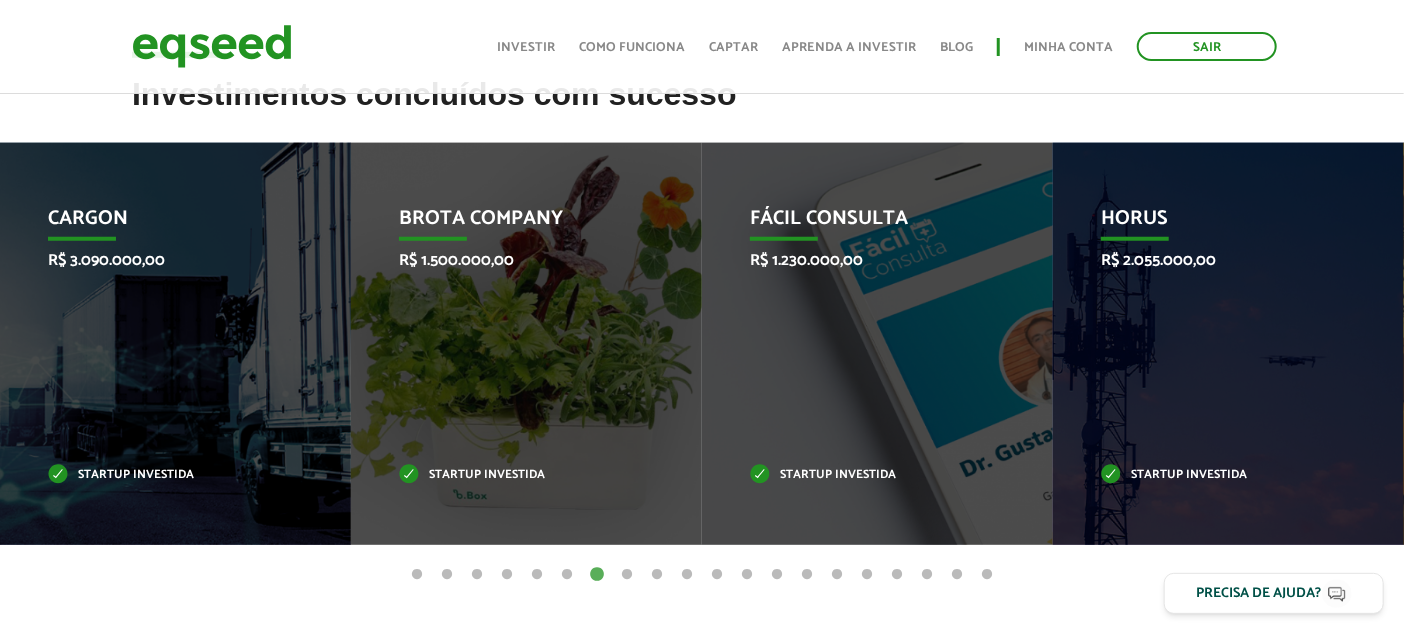 click on "8" at bounding box center (627, 575) 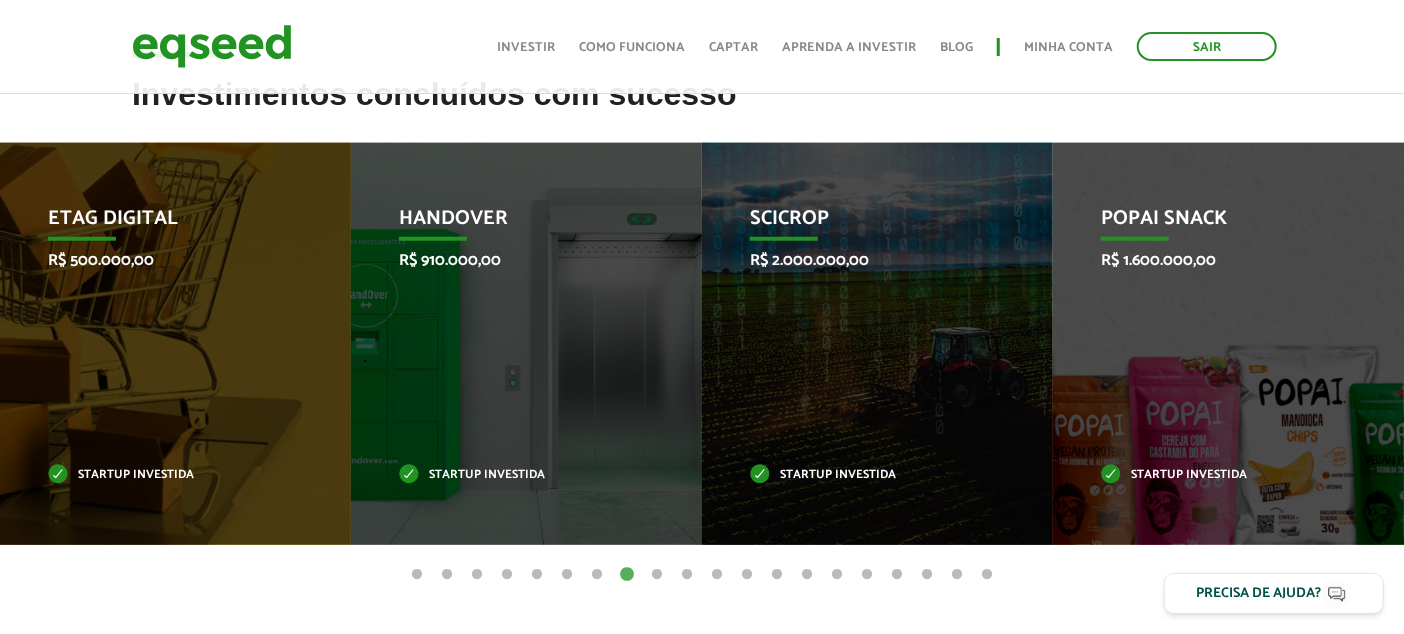 click on "9" at bounding box center [657, 575] 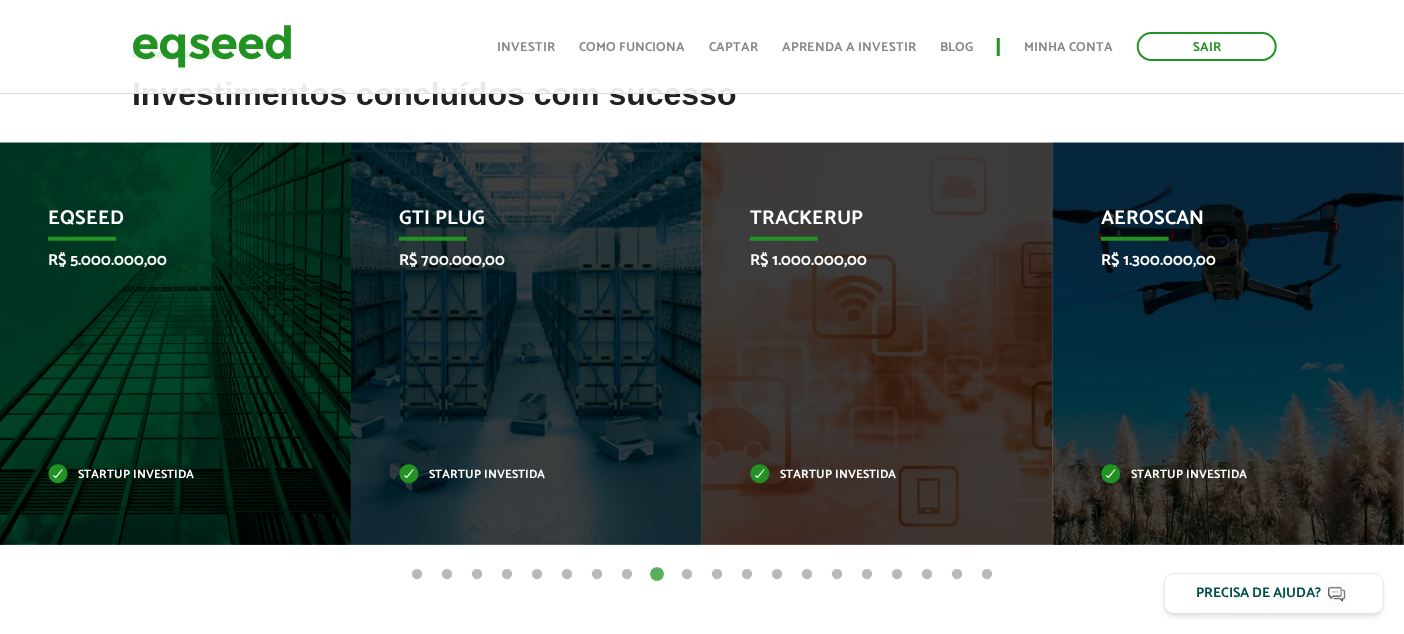 click on "10" at bounding box center (687, 575) 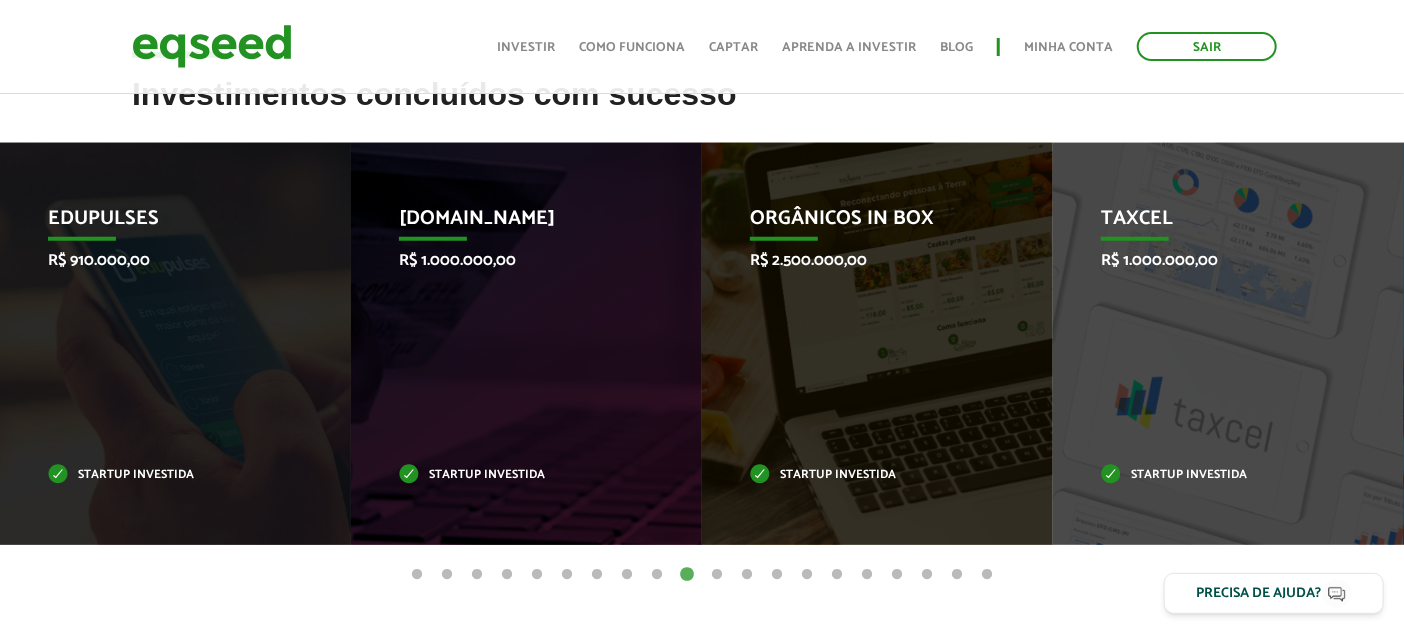 click on "11" at bounding box center [717, 575] 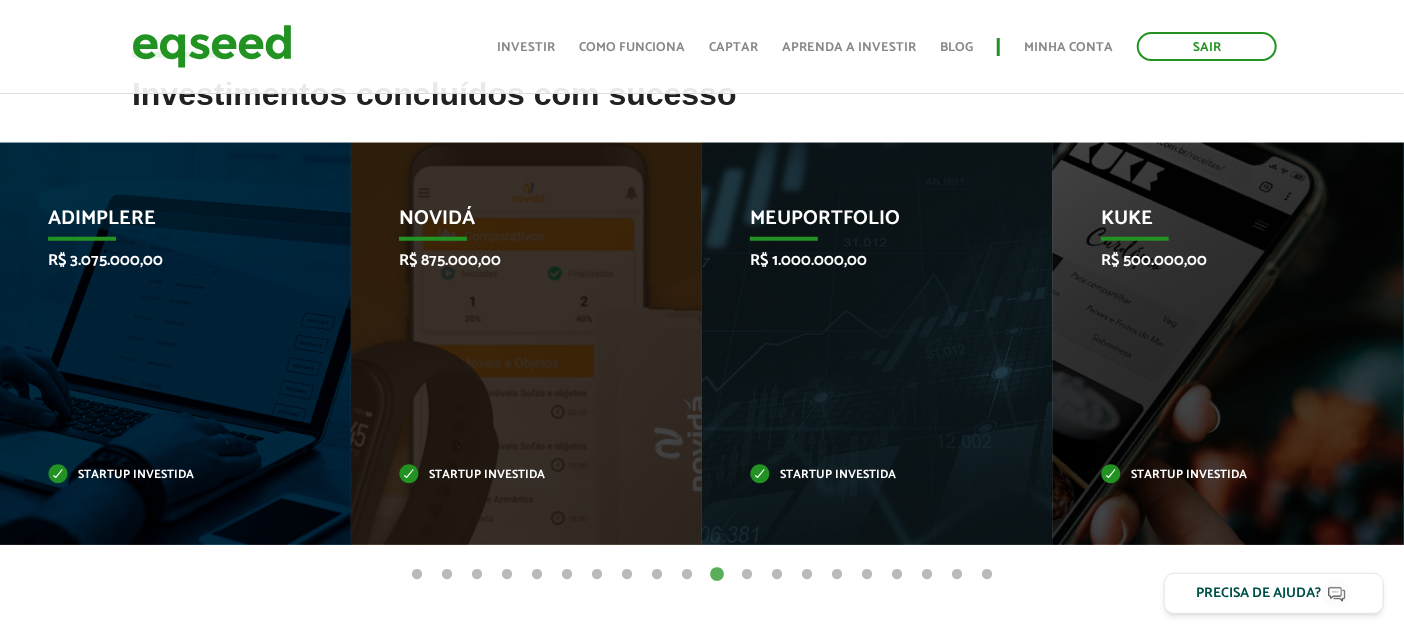 click on "12" at bounding box center [747, 575] 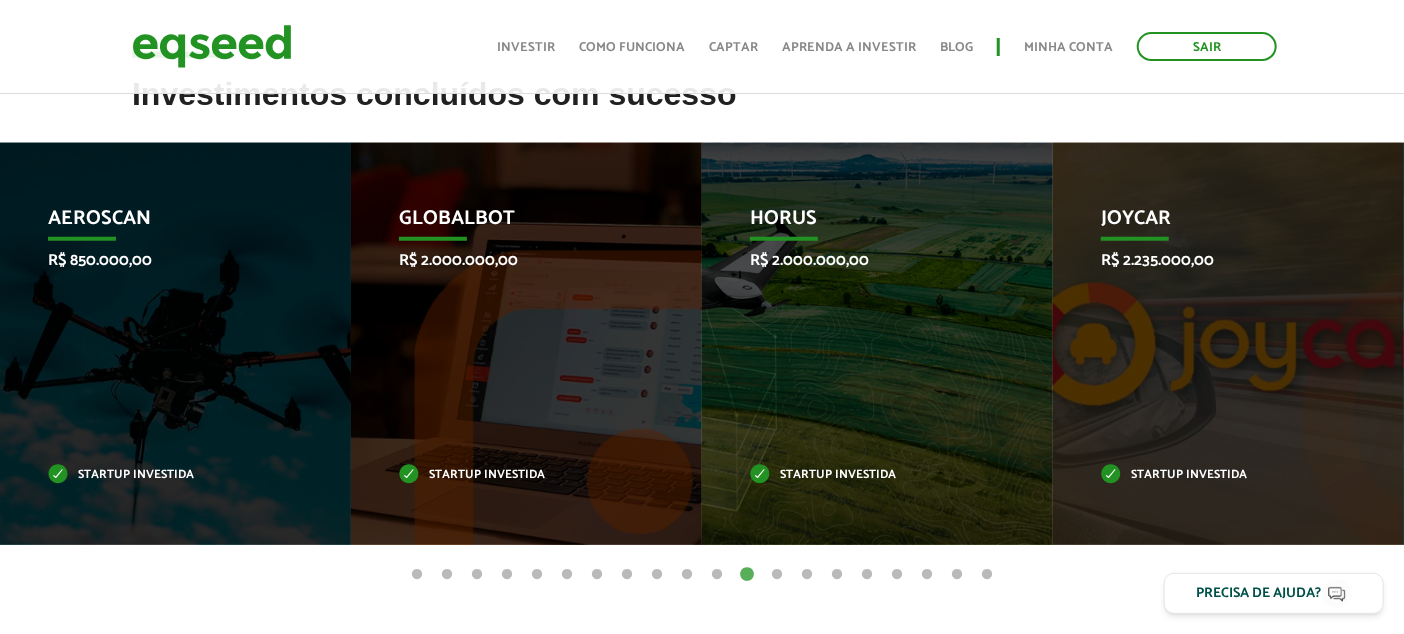 click on "13" at bounding box center [777, 575] 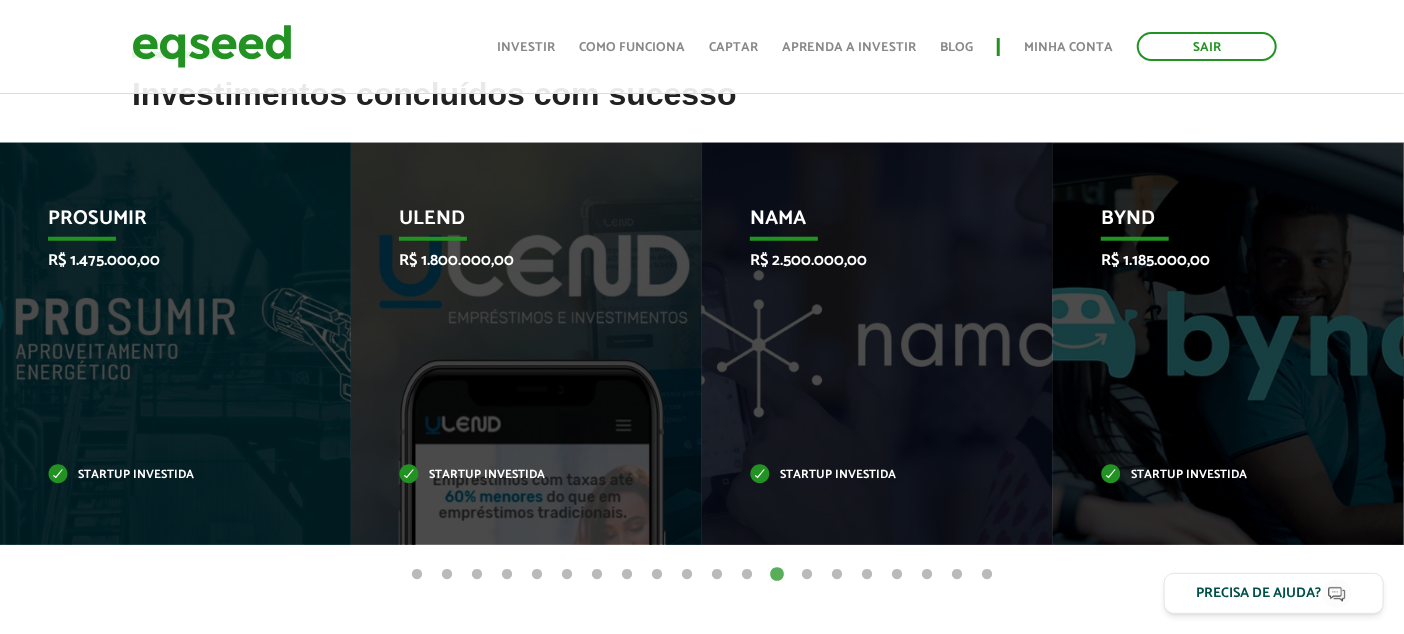 click on "14" at bounding box center [807, 575] 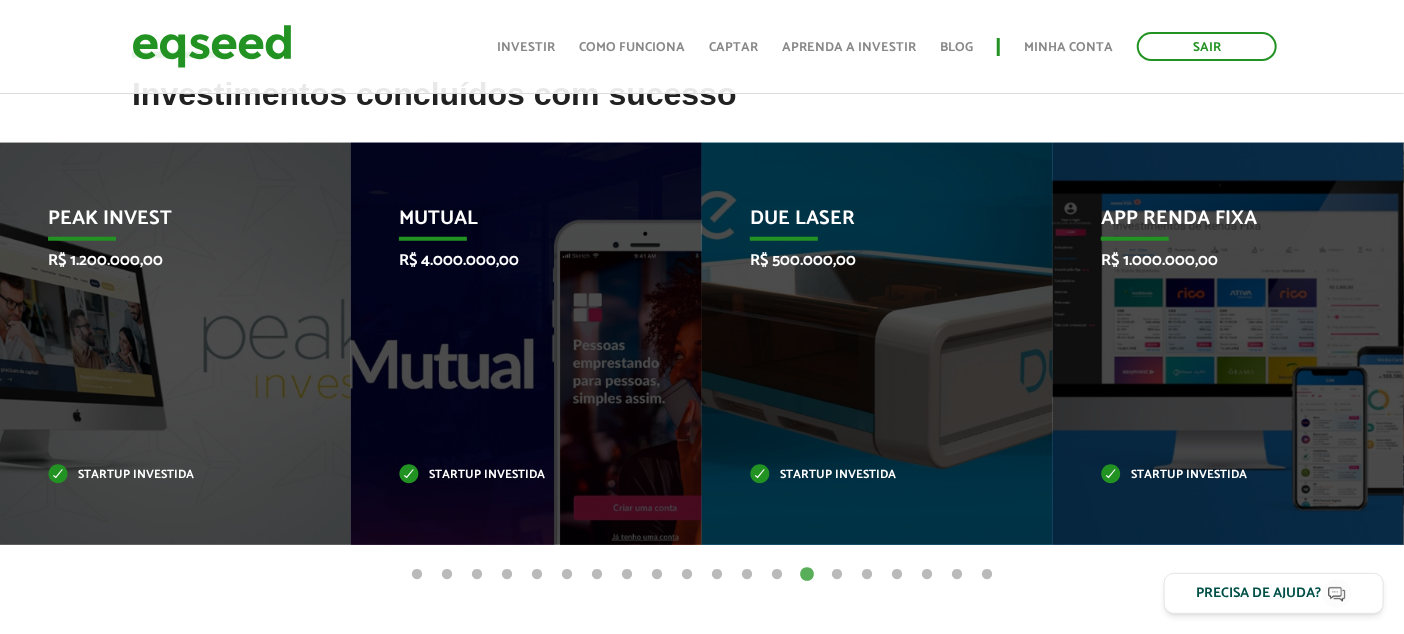 click on "20" at bounding box center (987, 575) 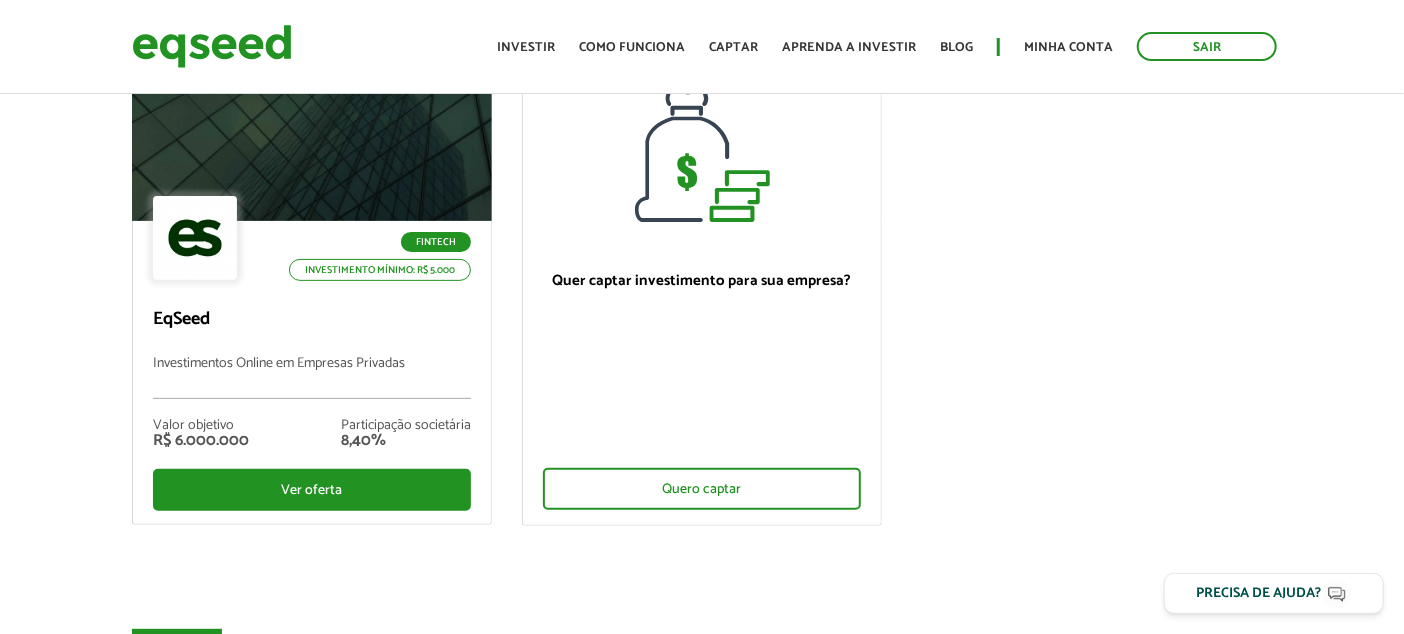 scroll, scrollTop: 0, scrollLeft: 0, axis: both 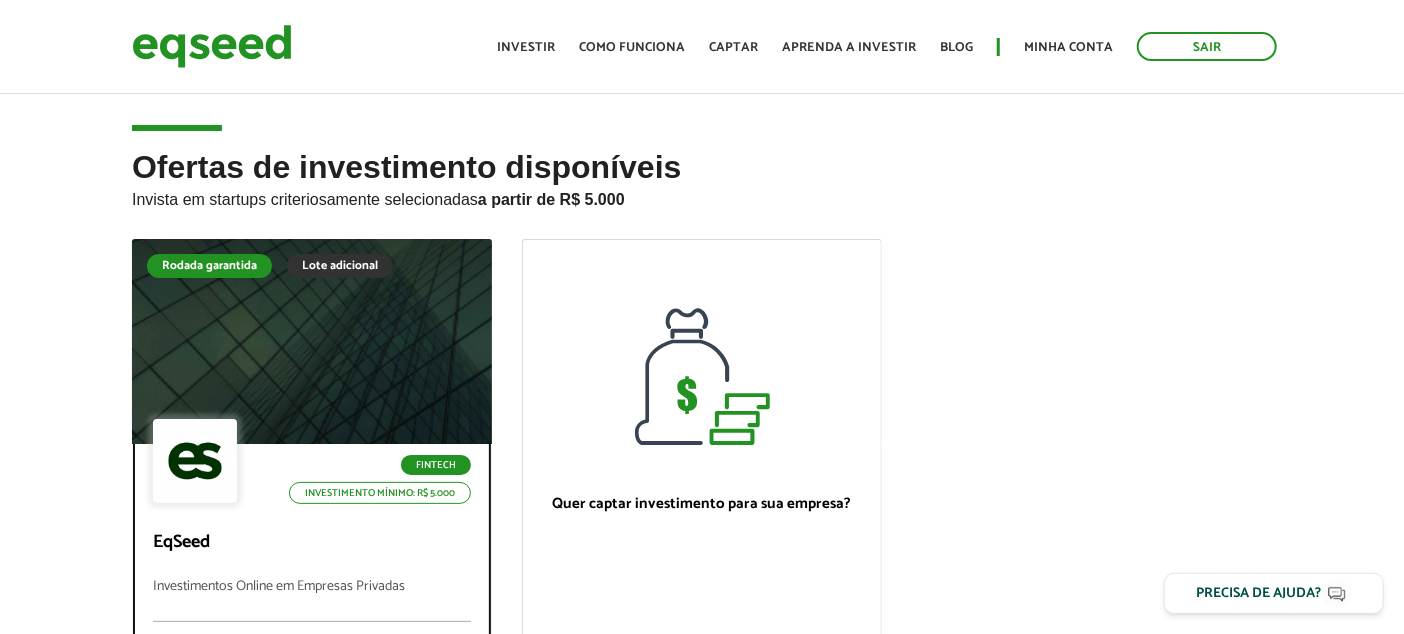 click on "Lote adicional" at bounding box center [340, 266] 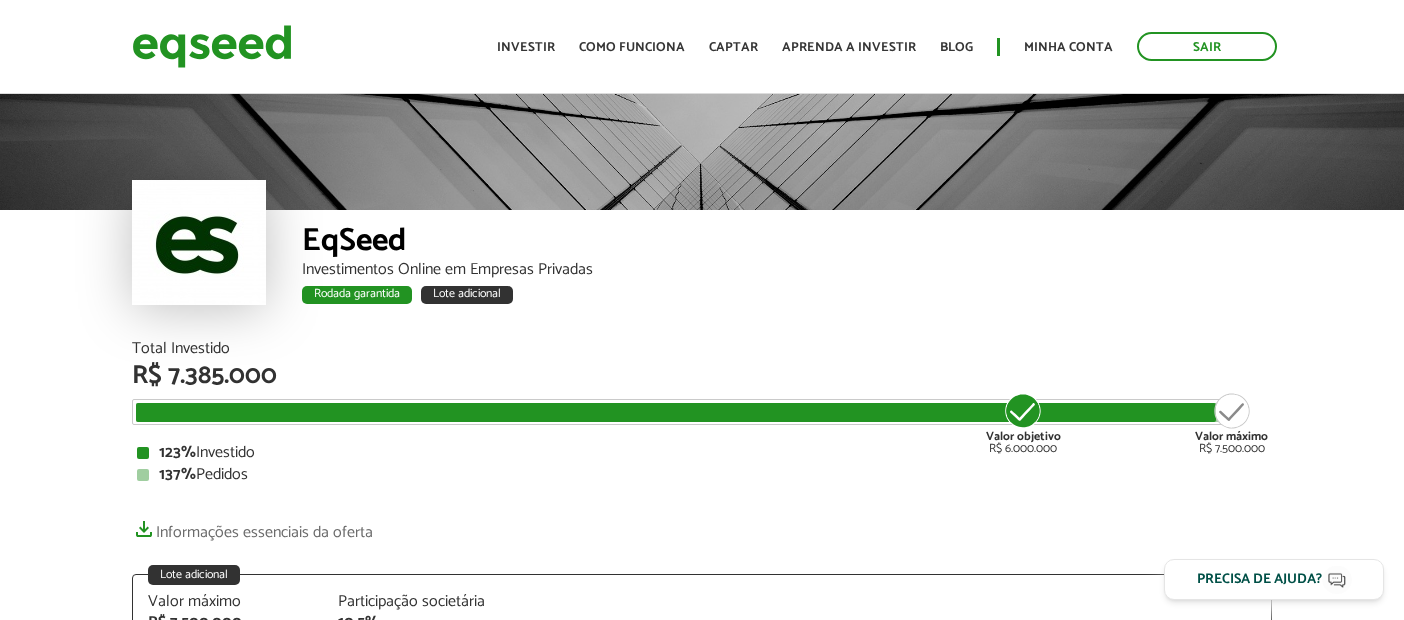 scroll, scrollTop: 0, scrollLeft: 0, axis: both 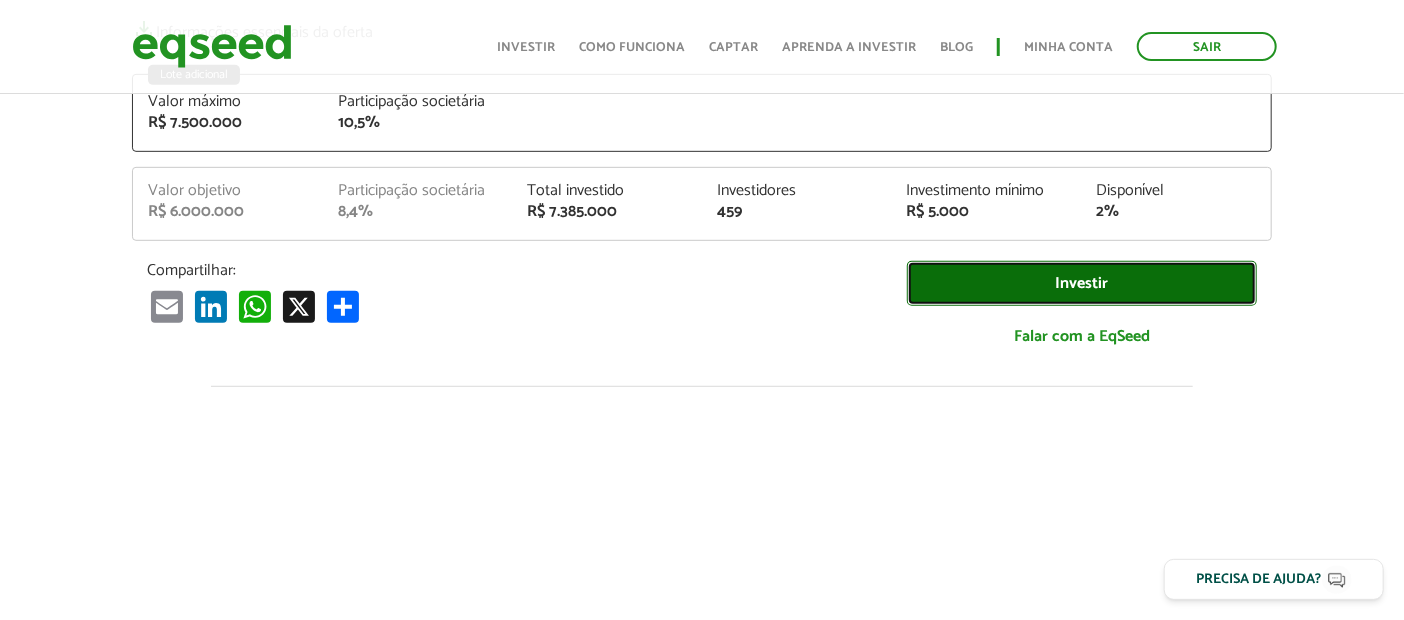 click on "Investir" at bounding box center (1082, 283) 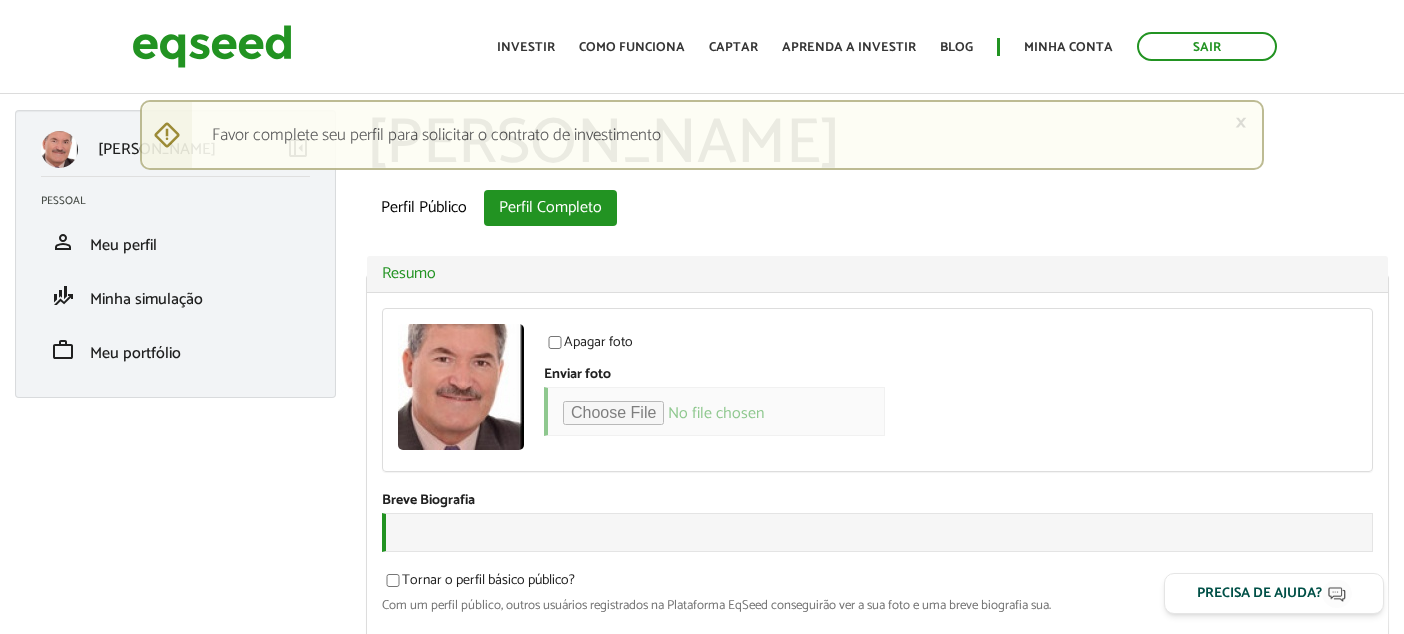 scroll, scrollTop: 0, scrollLeft: 0, axis: both 